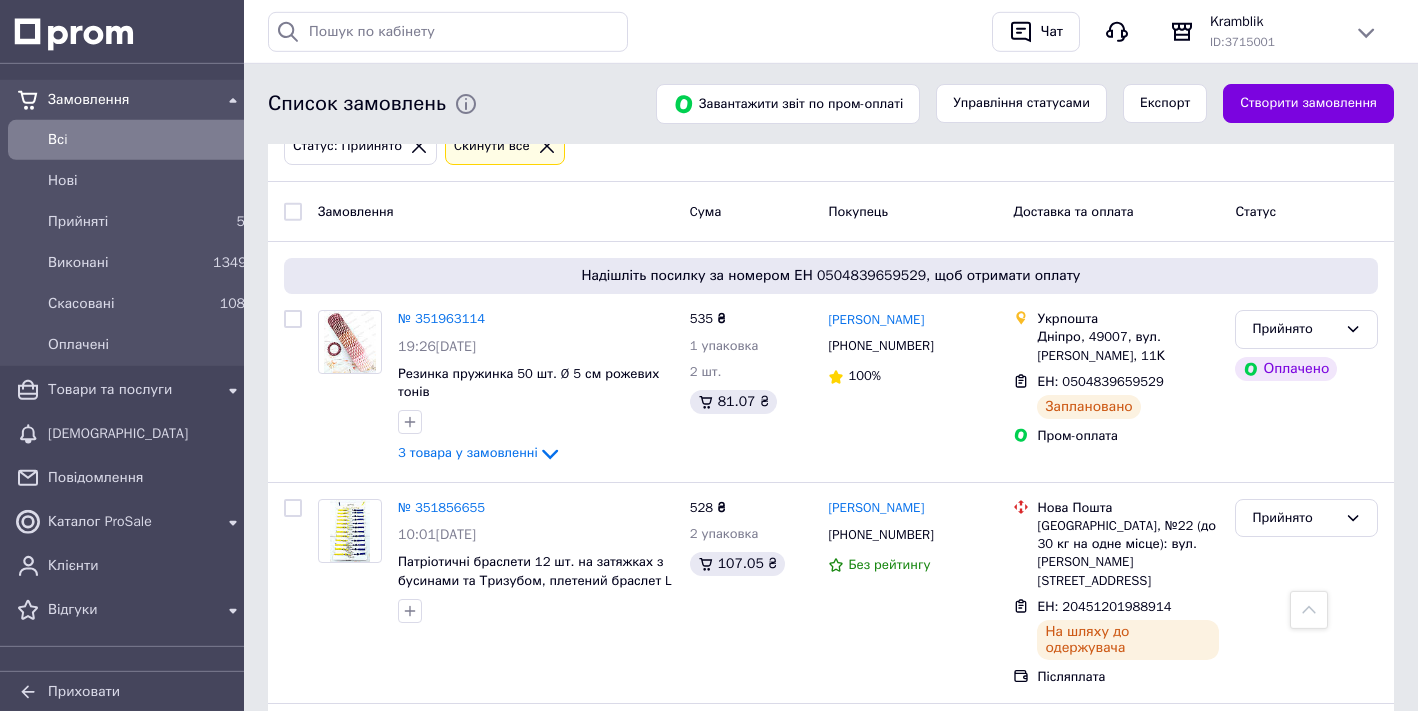 scroll, scrollTop: 95, scrollLeft: 0, axis: vertical 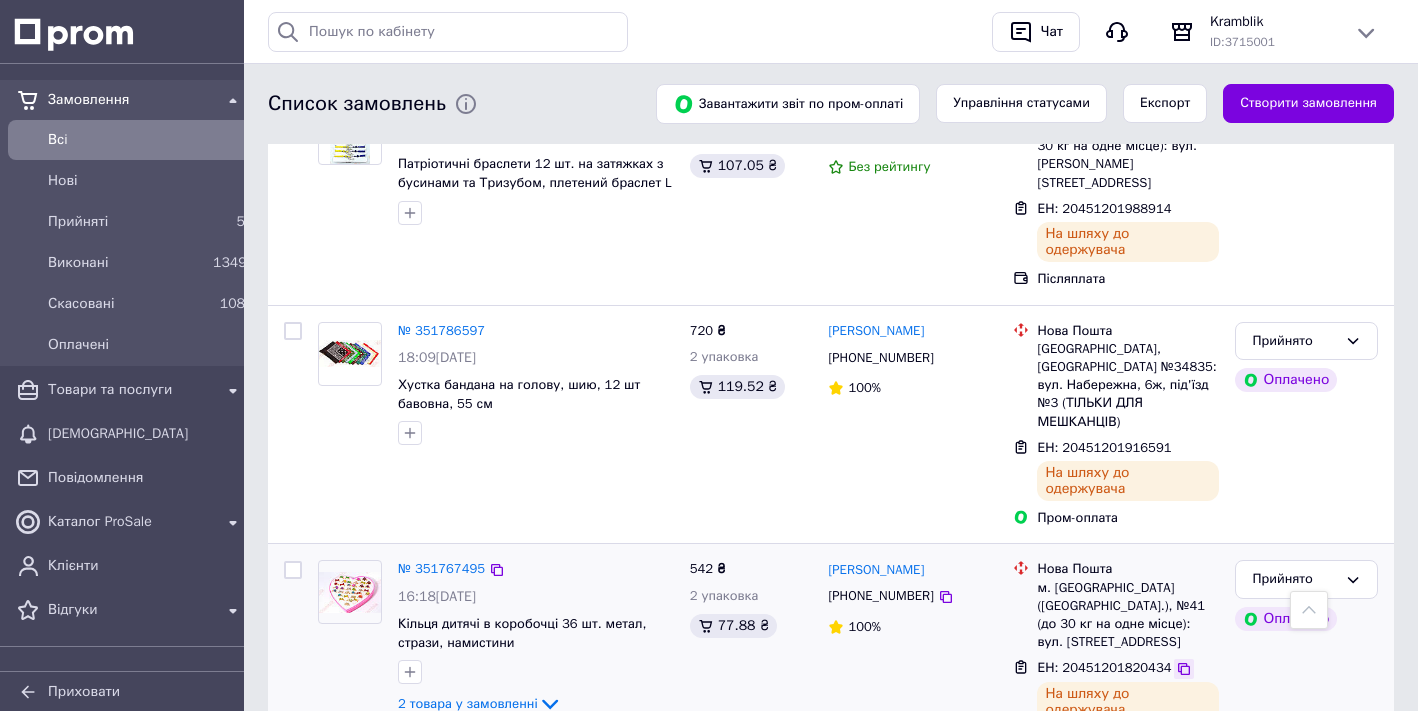 click 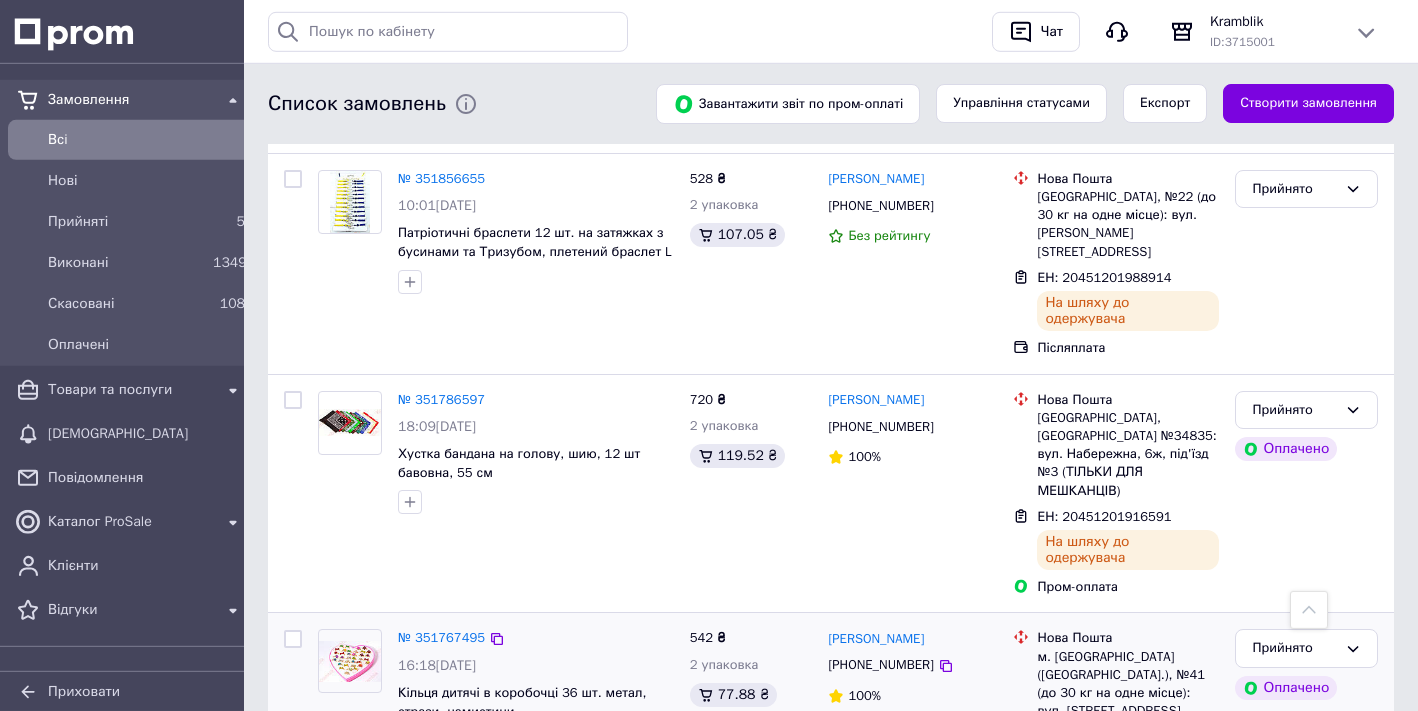 scroll, scrollTop: 401, scrollLeft: 0, axis: vertical 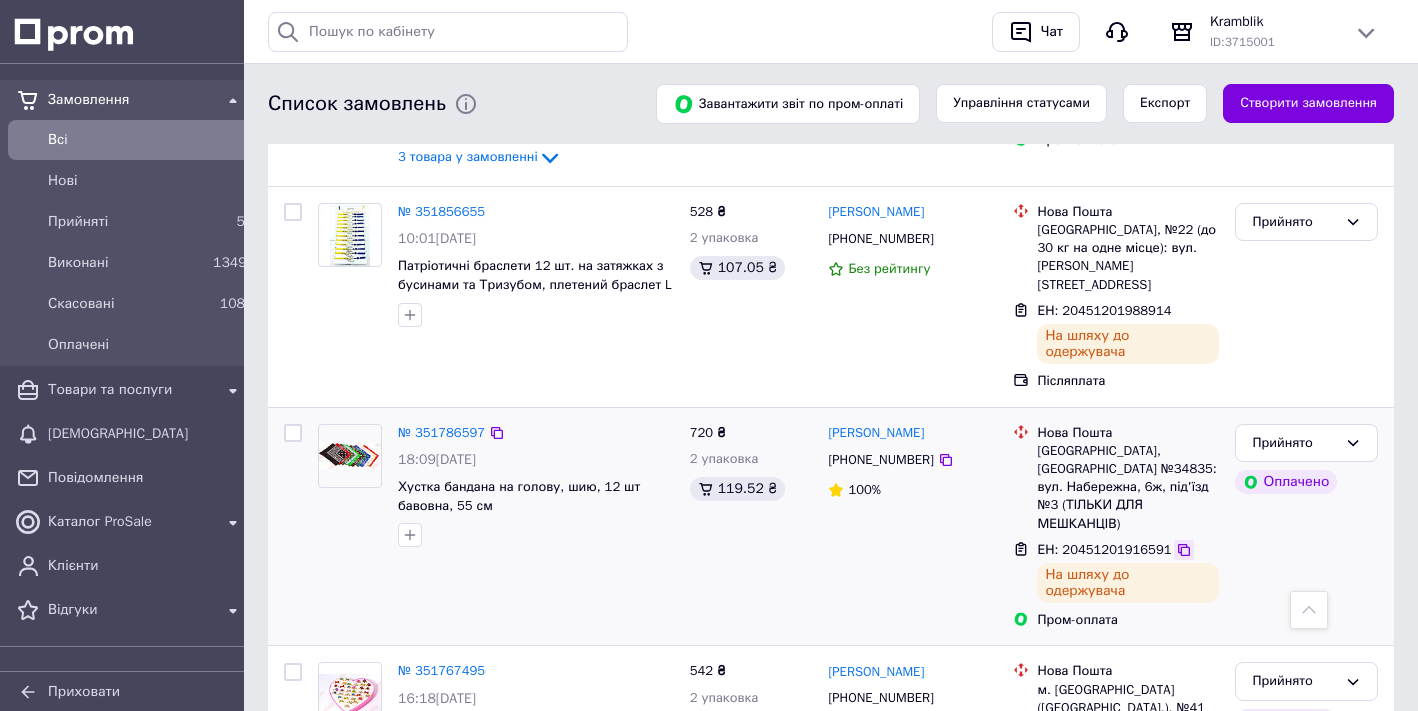 click 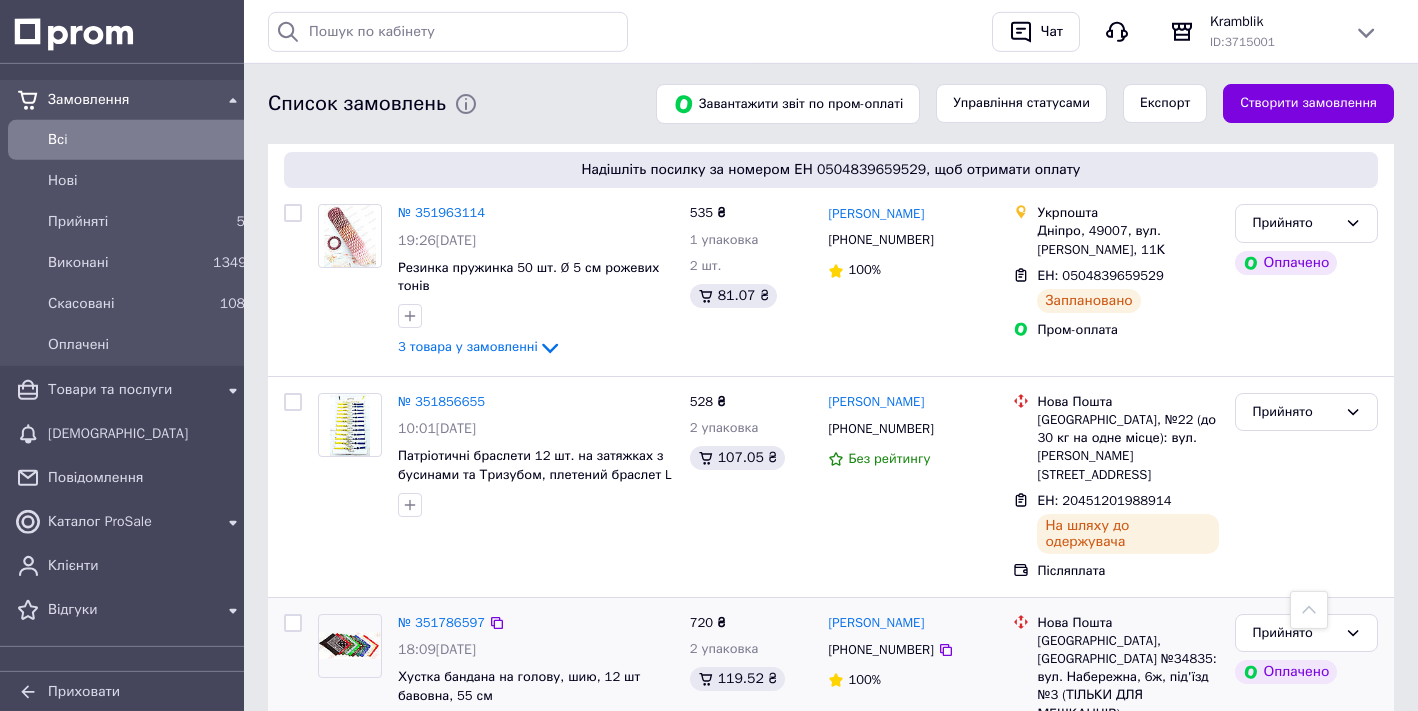 scroll, scrollTop: 197, scrollLeft: 0, axis: vertical 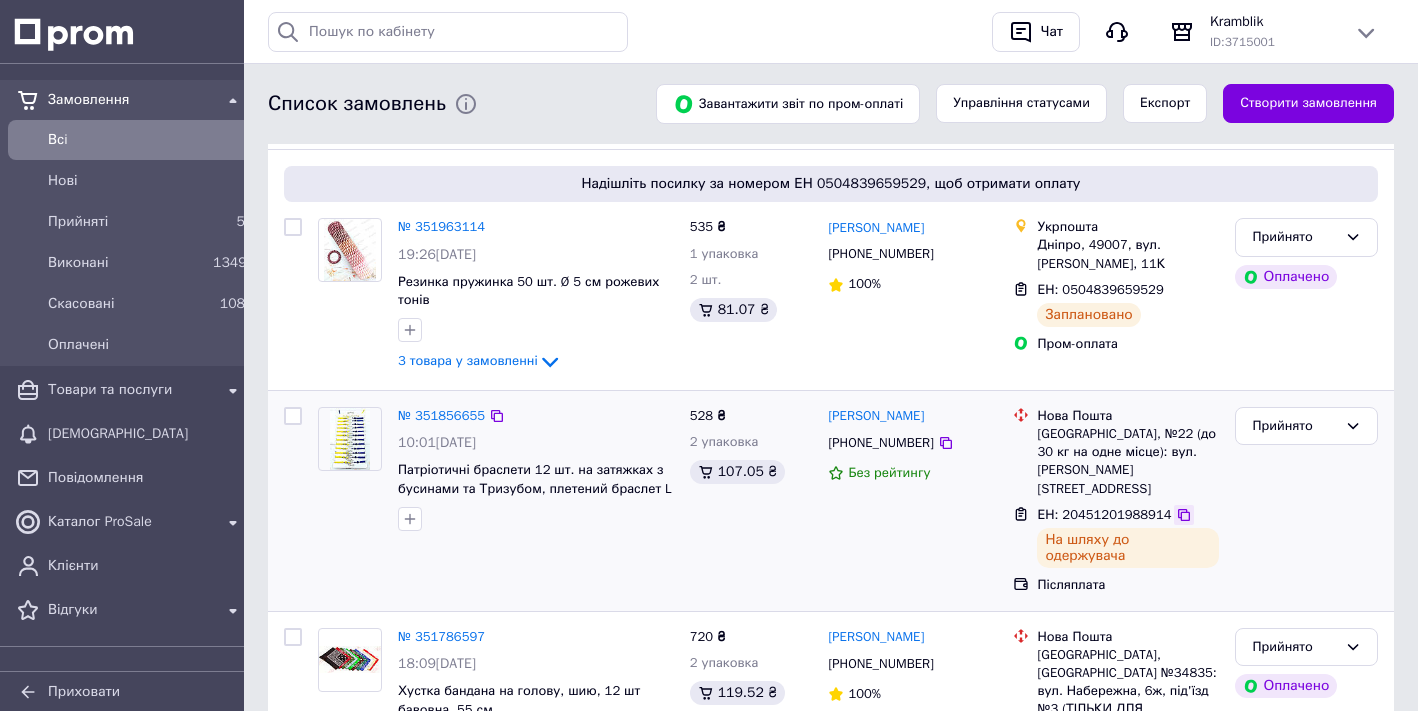 click 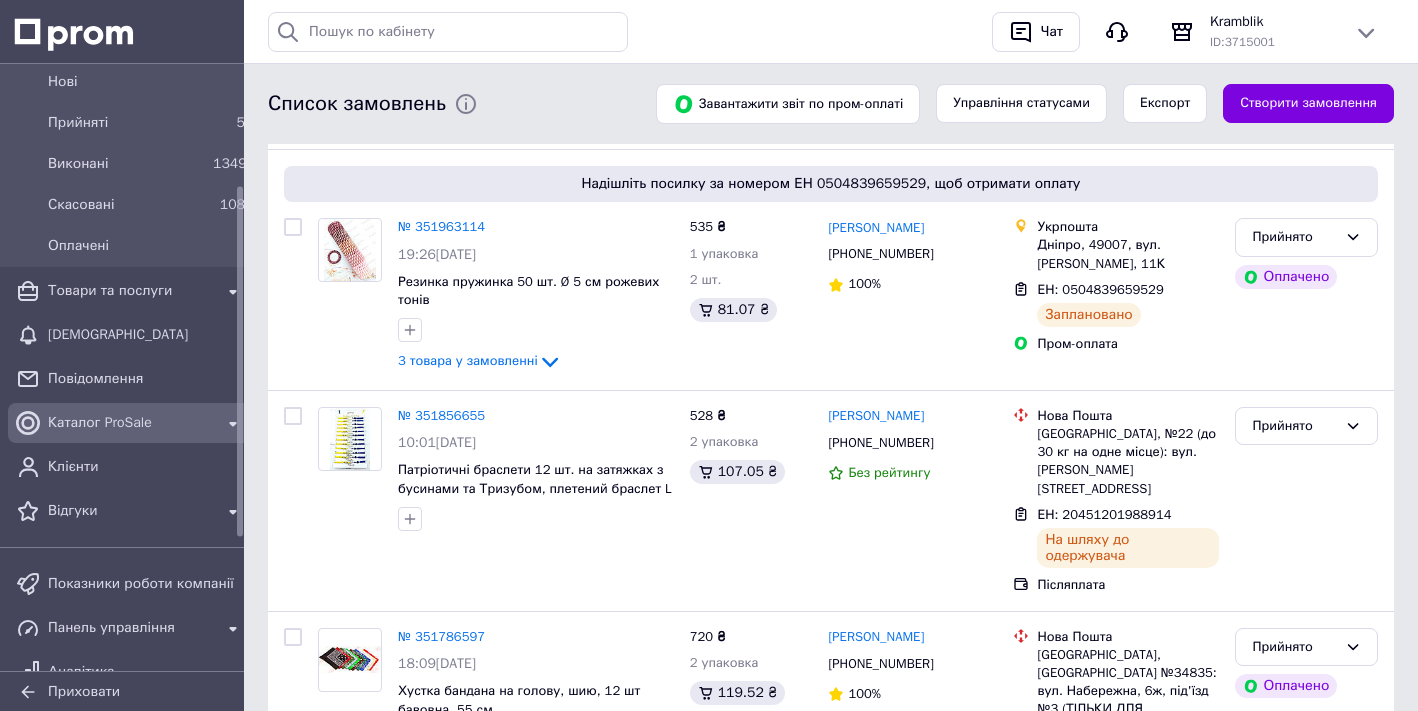 scroll, scrollTop: 228, scrollLeft: 0, axis: vertical 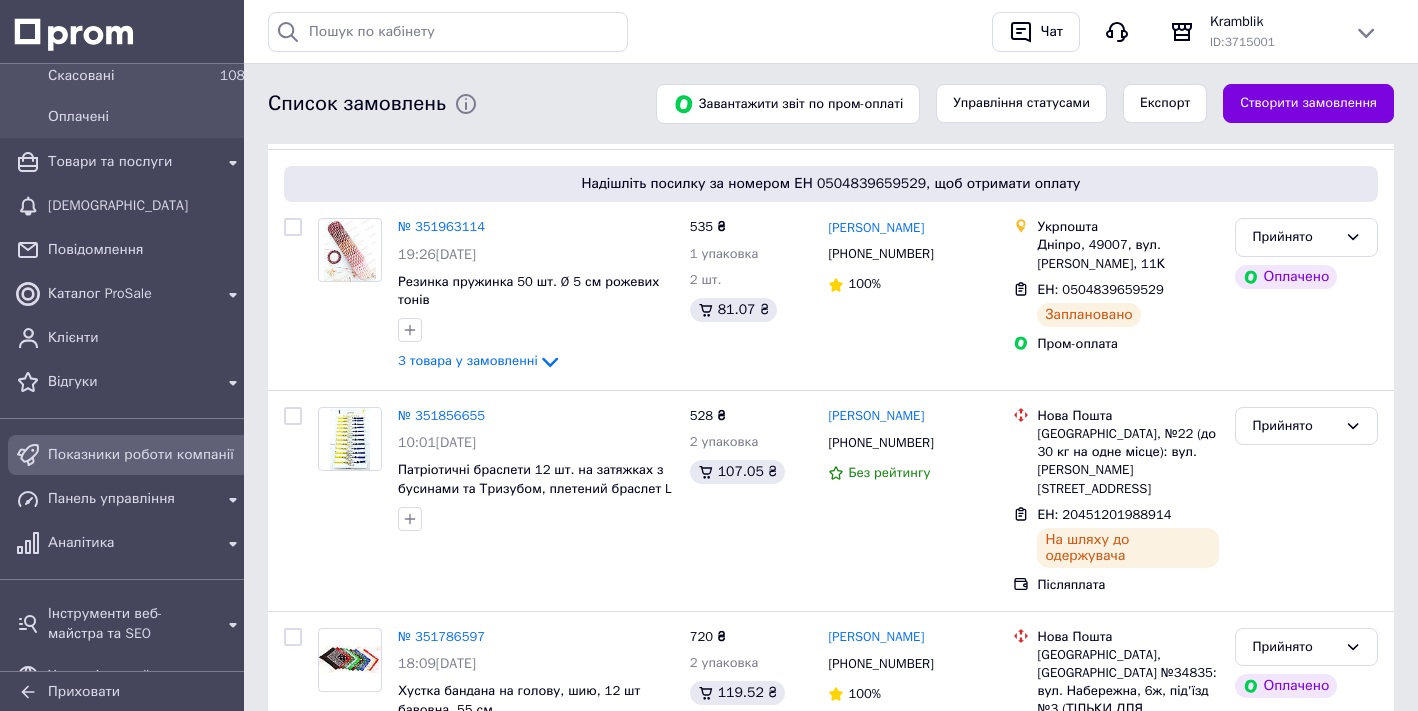 click on "Показники роботи компанії" at bounding box center (146, 455) 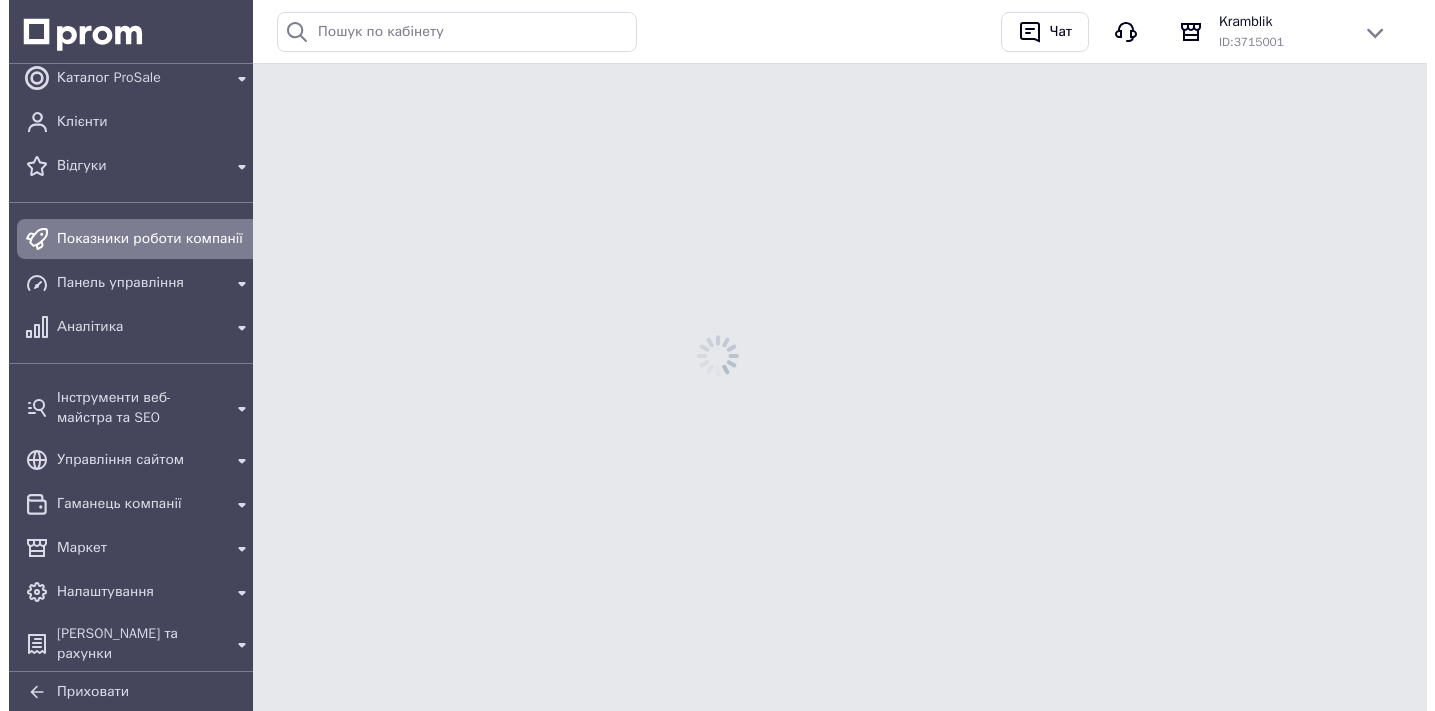 scroll, scrollTop: 0, scrollLeft: 0, axis: both 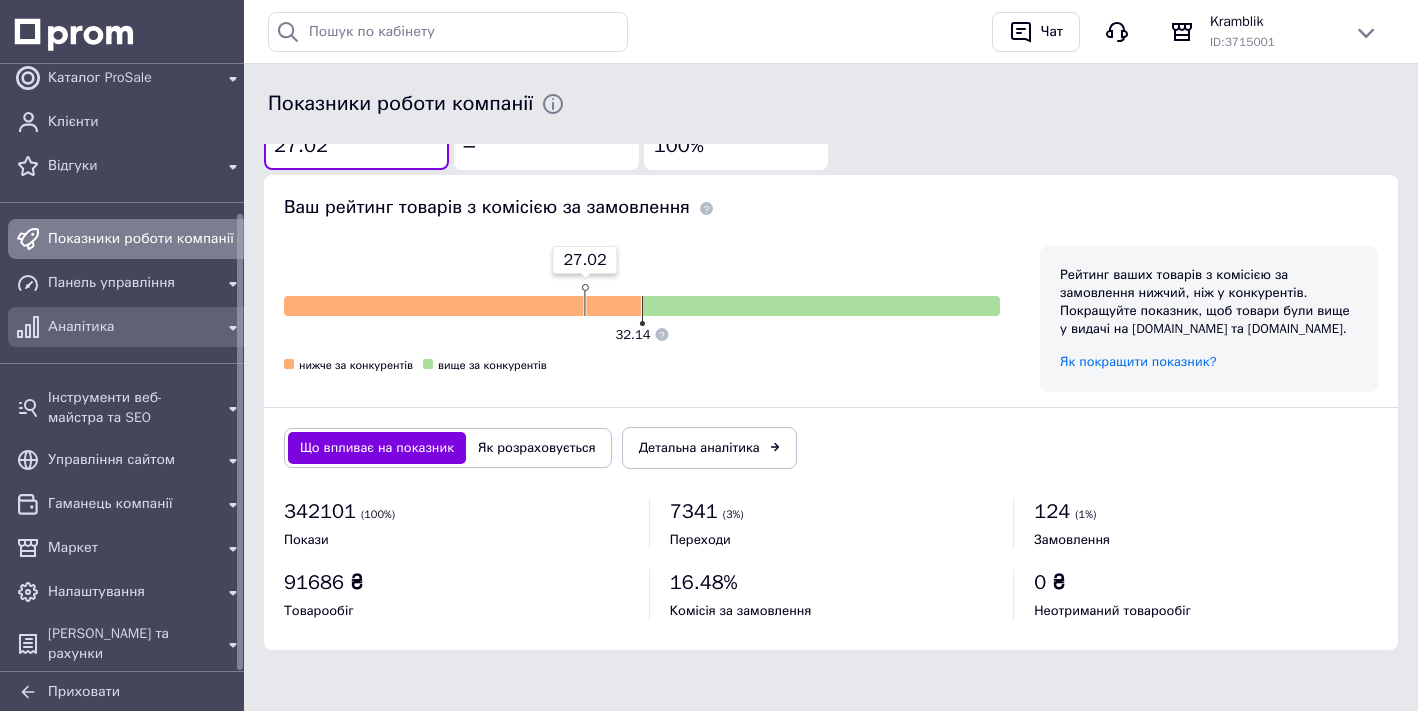 click on "Аналітика" at bounding box center (130, 327) 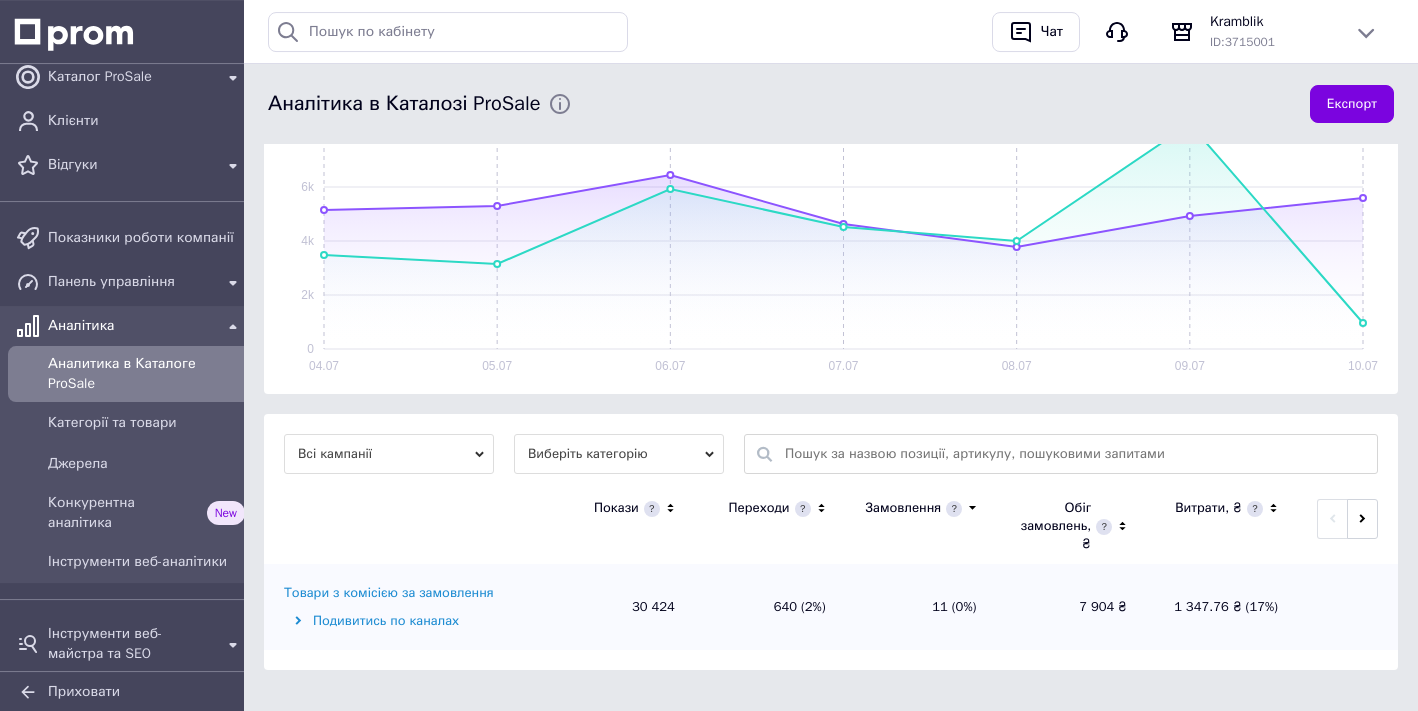 scroll, scrollTop: 365, scrollLeft: 0, axis: vertical 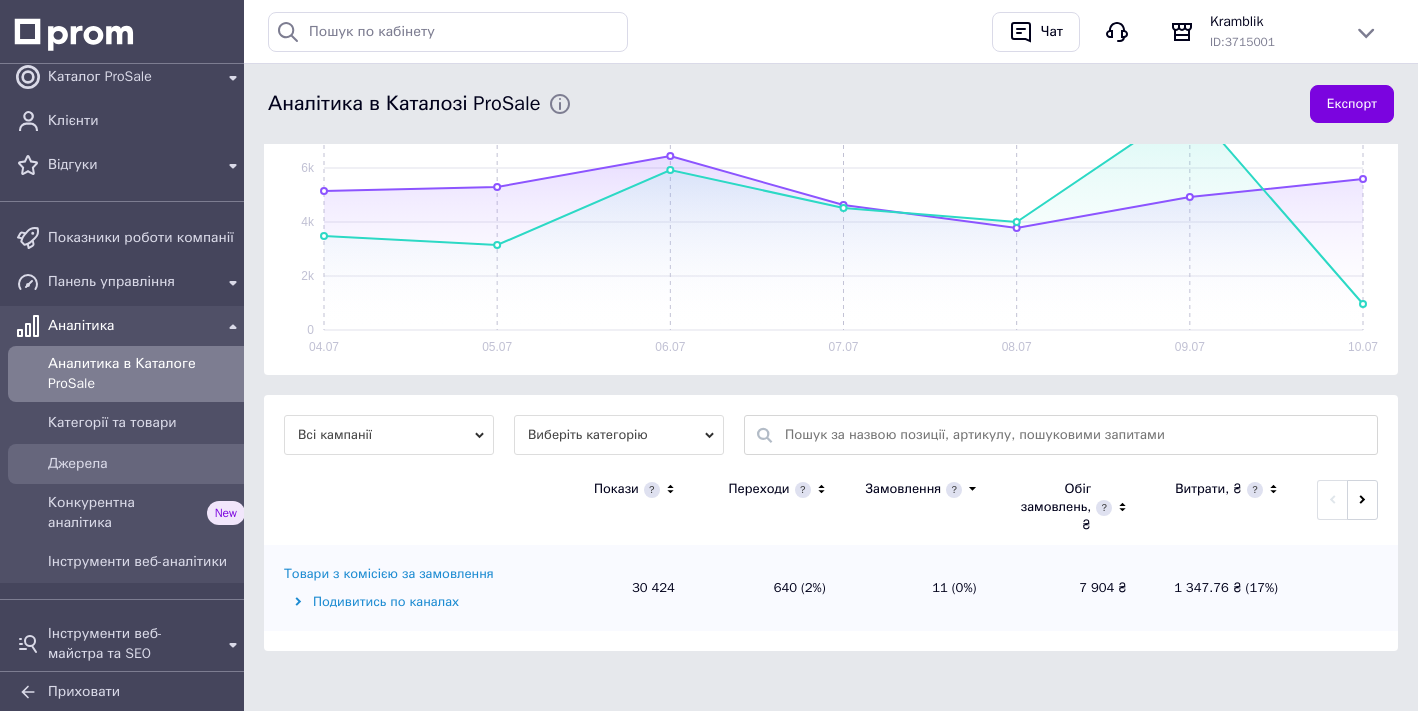 click on "Джерела" at bounding box center (146, 464) 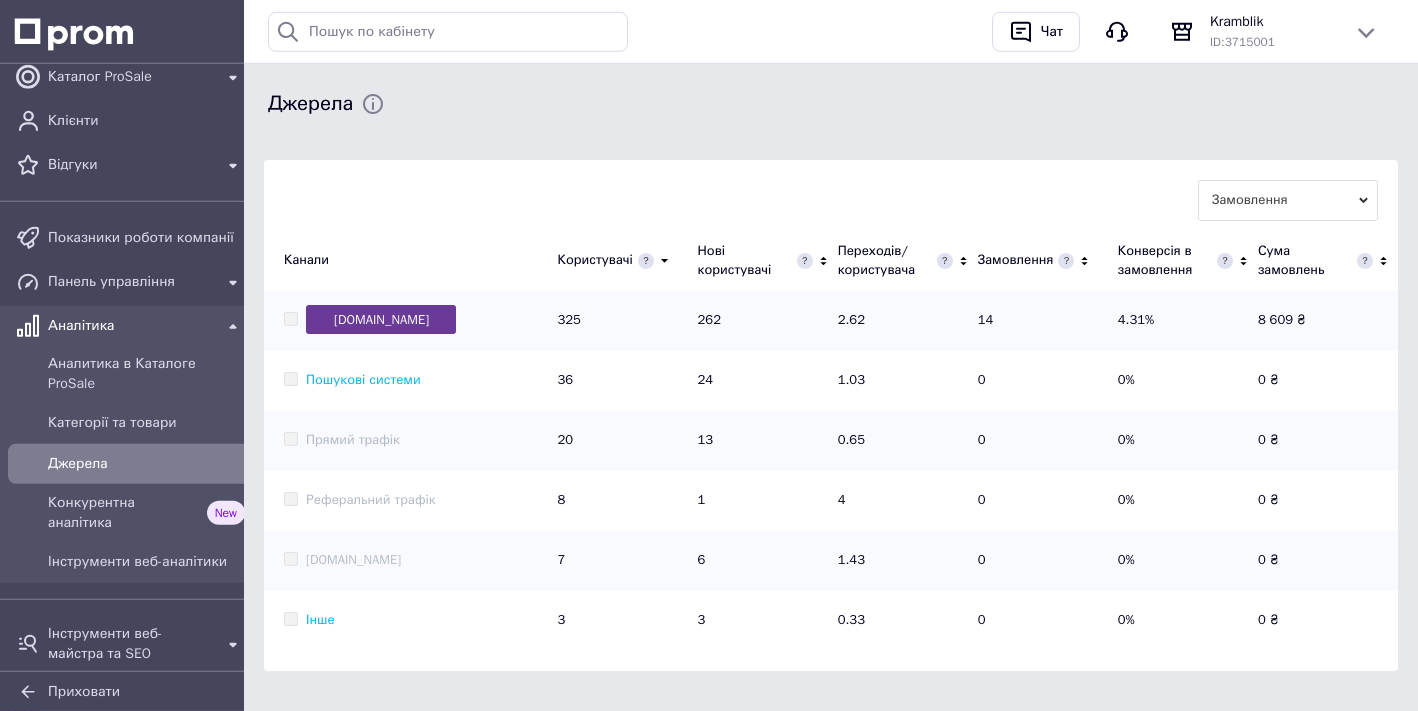 scroll, scrollTop: 609, scrollLeft: 0, axis: vertical 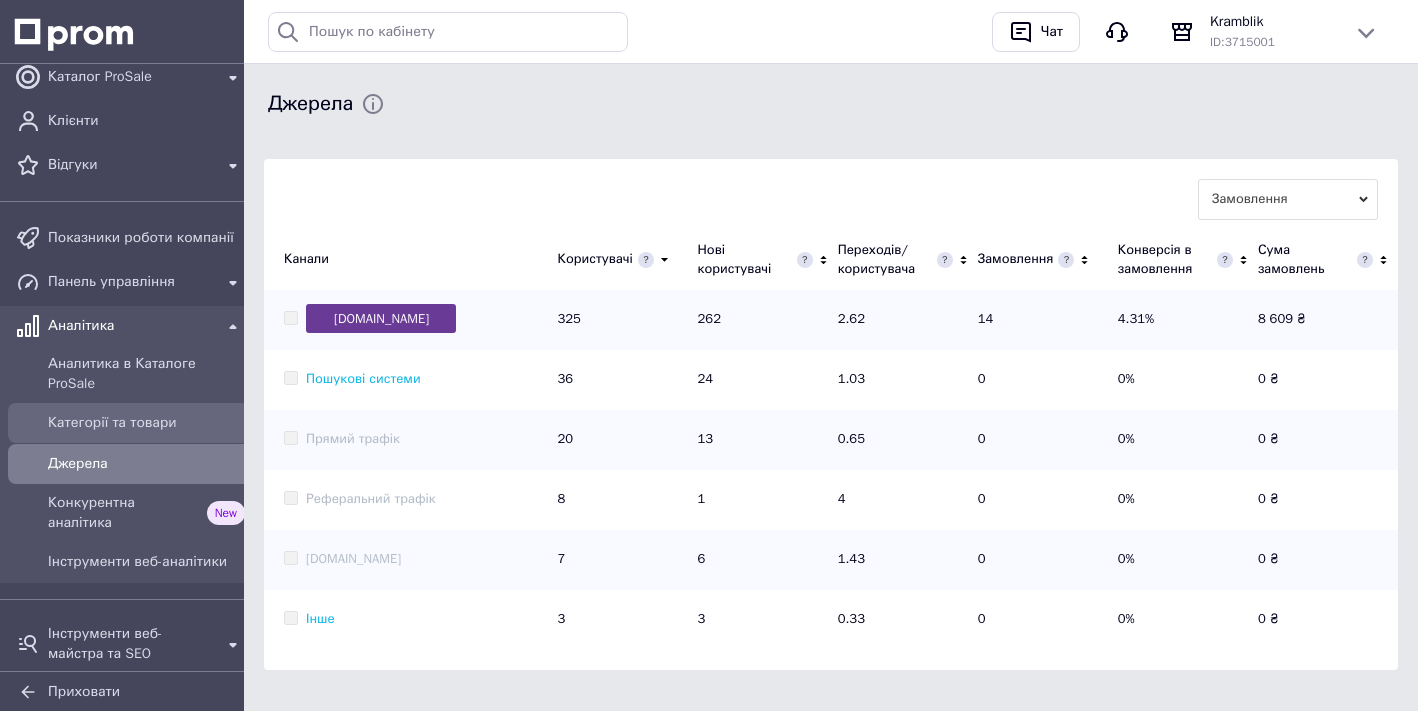 click on "Категорії та товари" at bounding box center [146, 423] 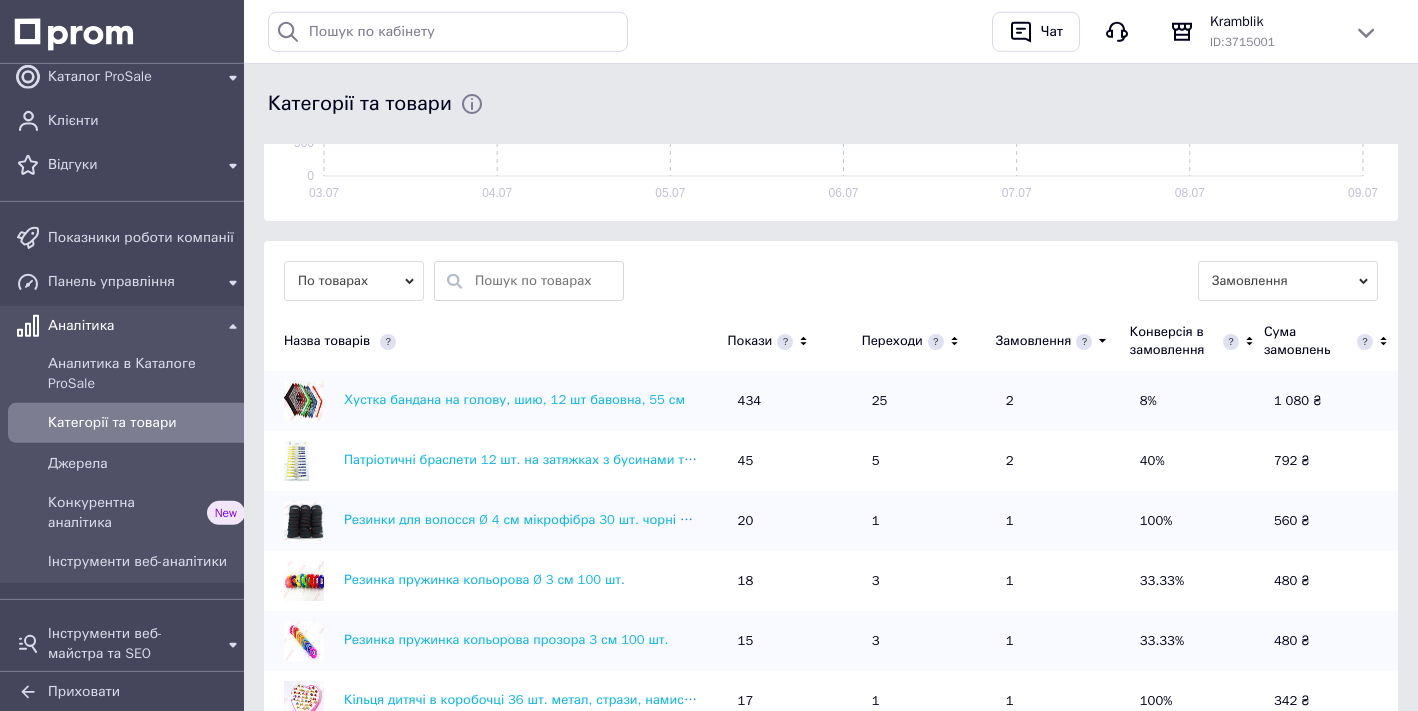 scroll, scrollTop: 510, scrollLeft: 0, axis: vertical 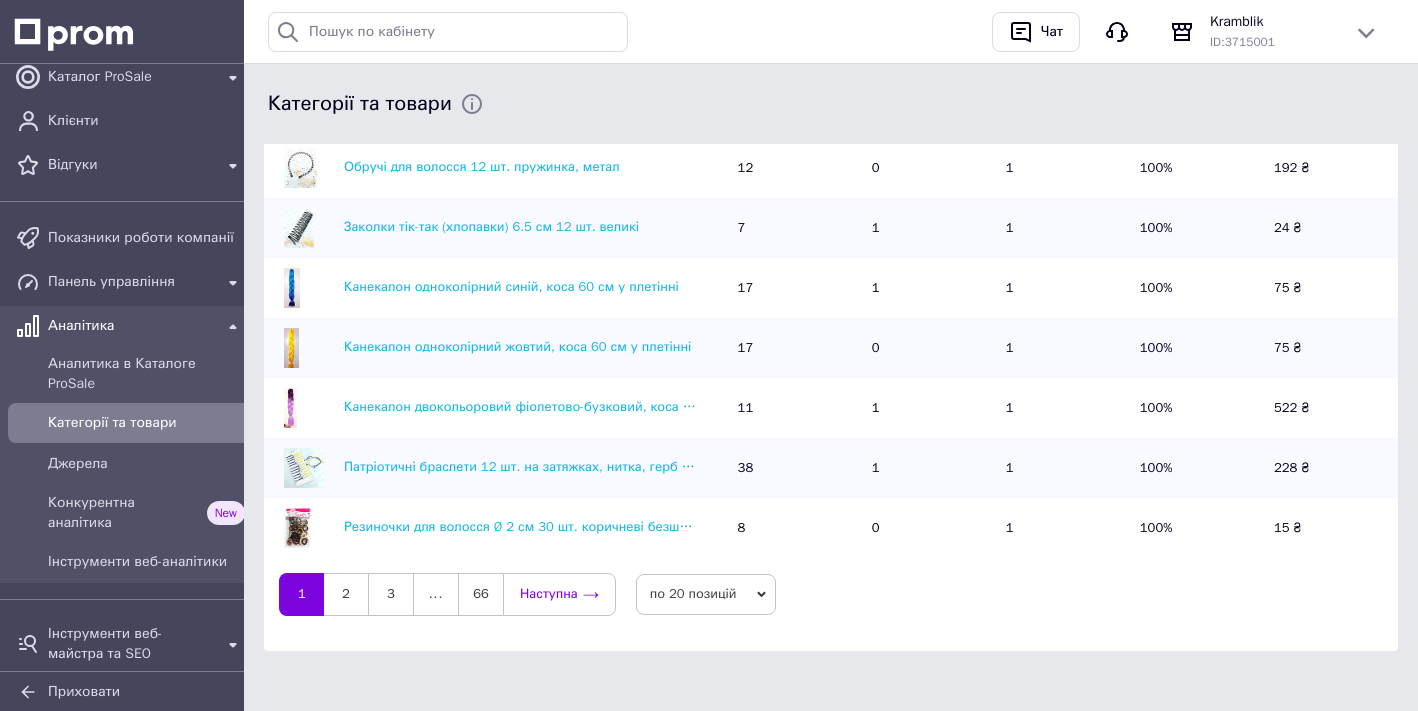 click on "Наступна" at bounding box center [559, 594] 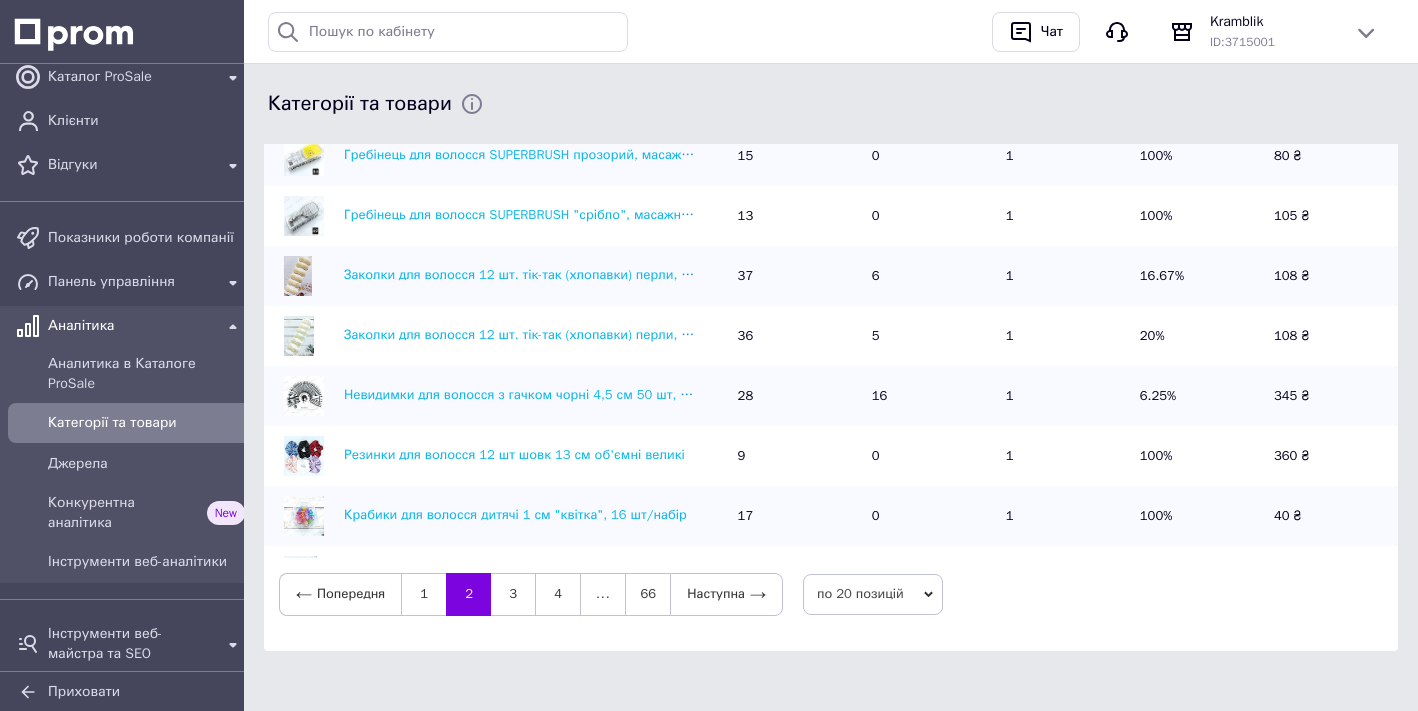 scroll, scrollTop: 0, scrollLeft: 0, axis: both 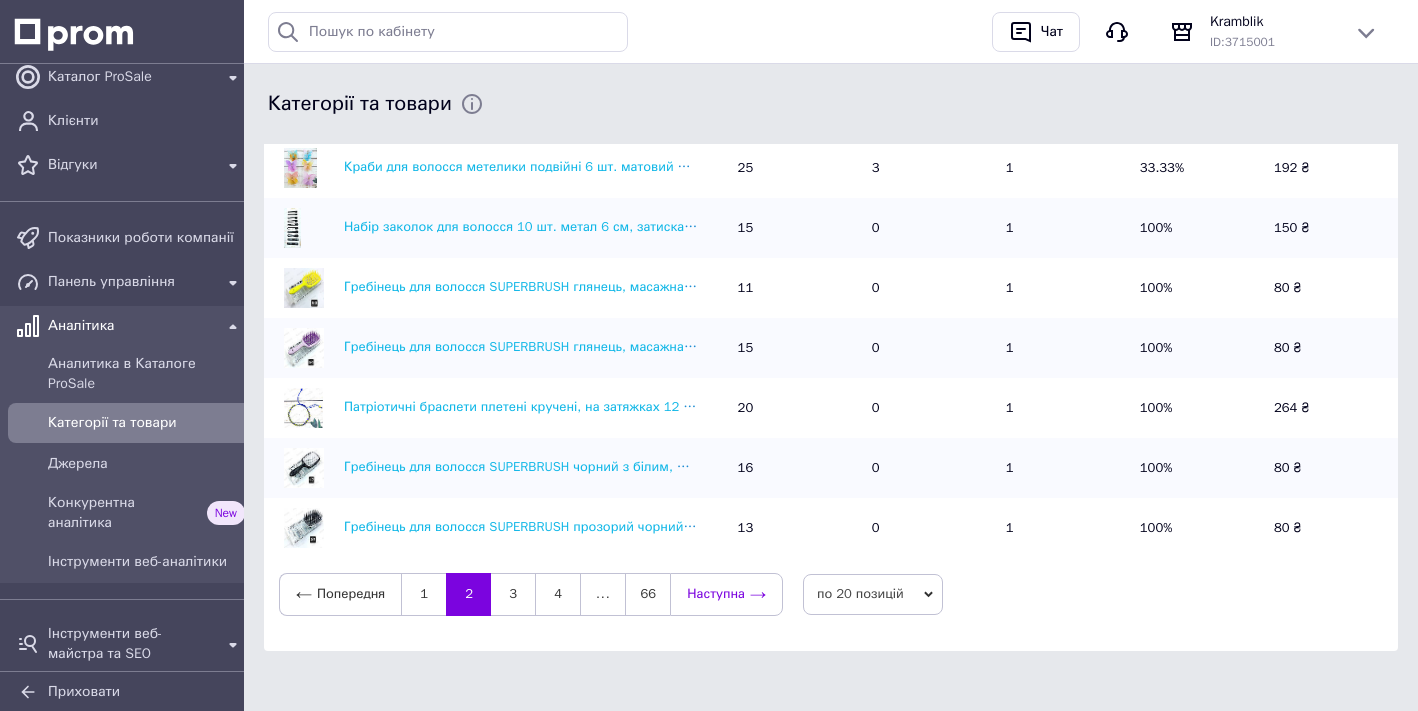 click on "Наступна" at bounding box center [726, 594] 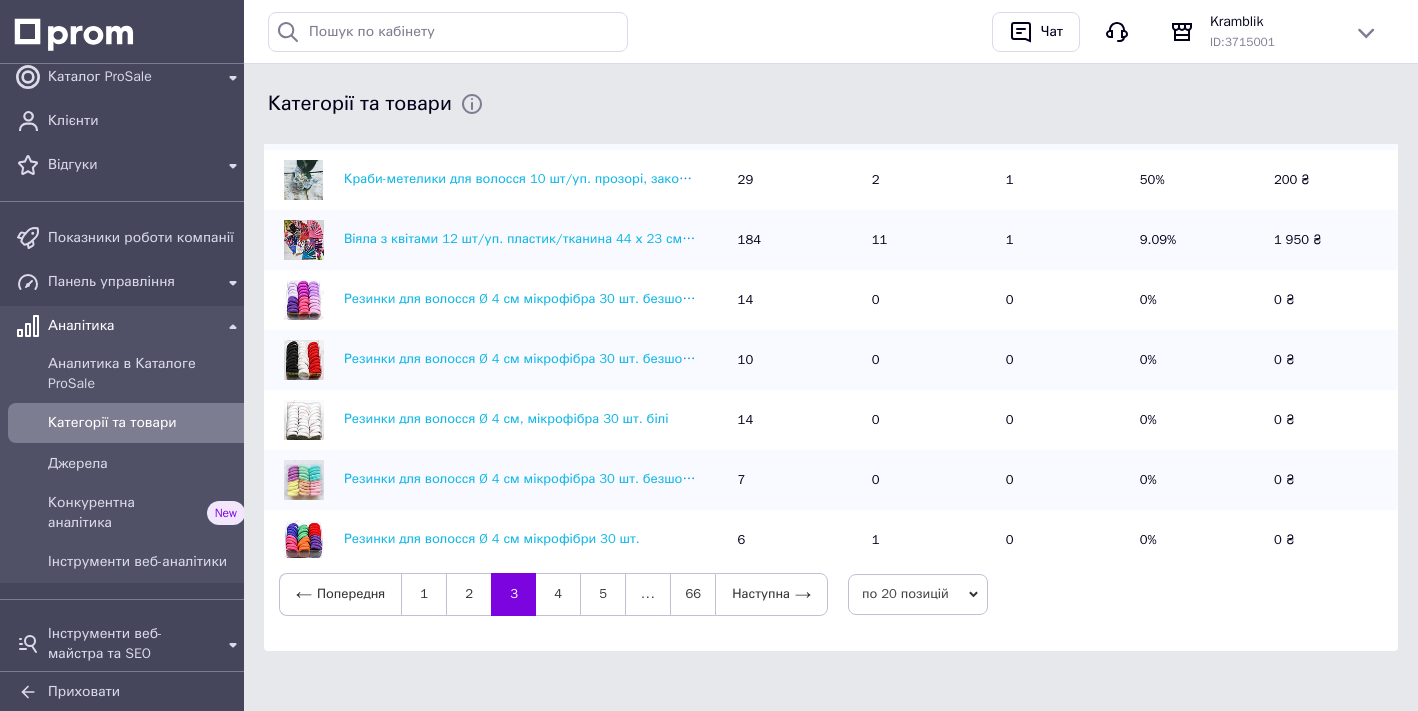 scroll, scrollTop: 0, scrollLeft: 0, axis: both 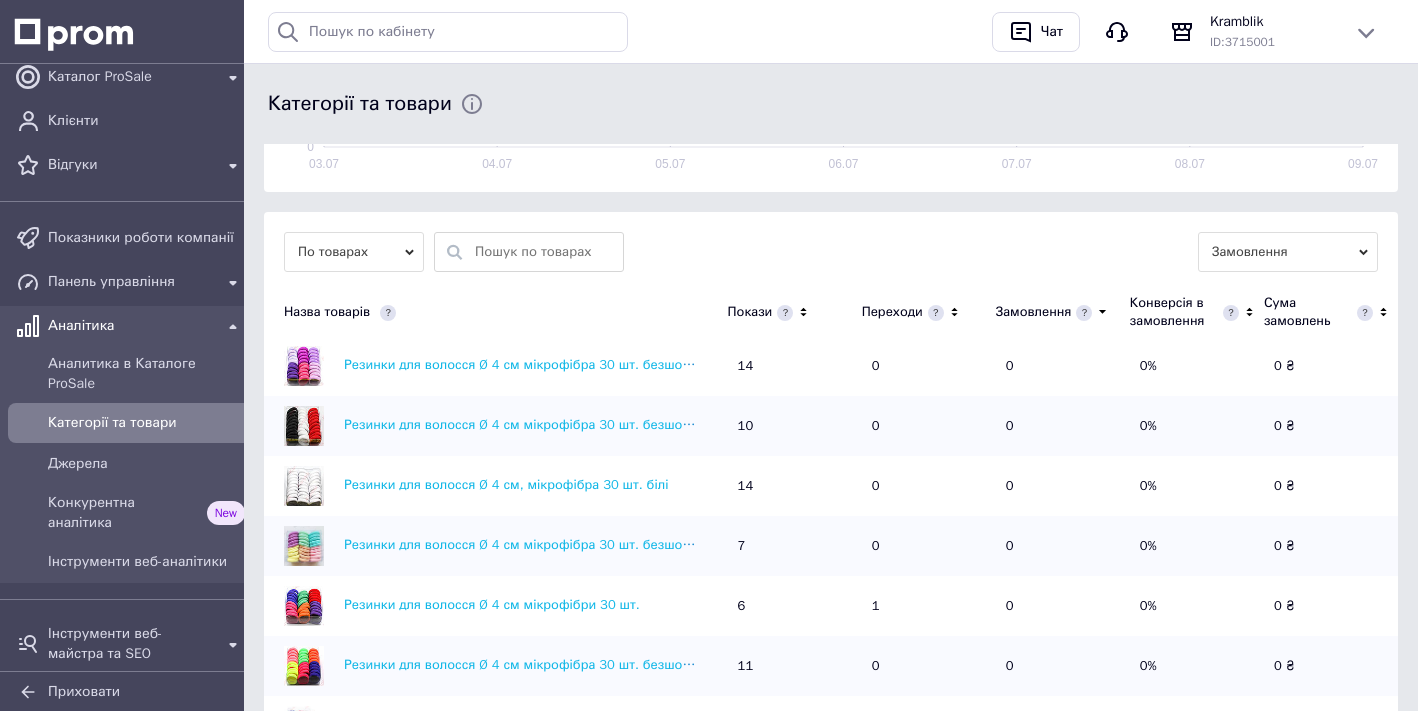 click 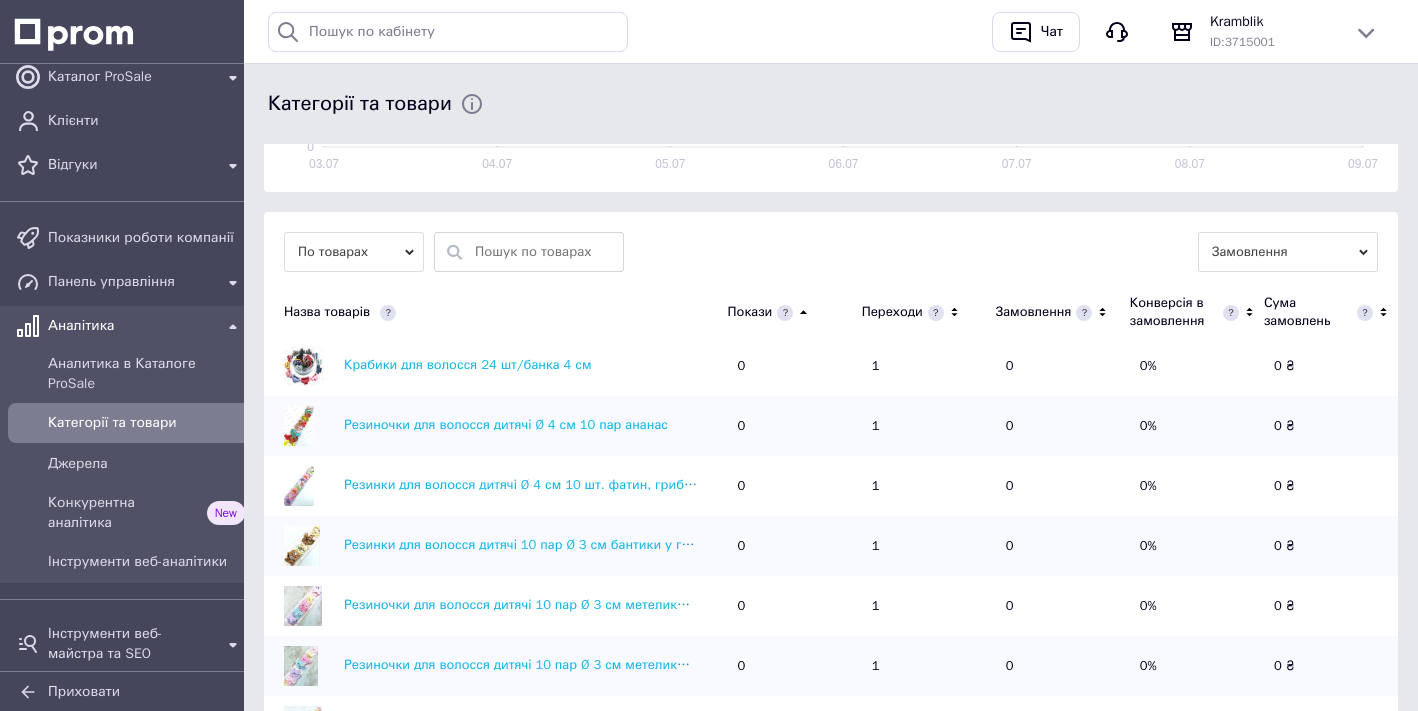click 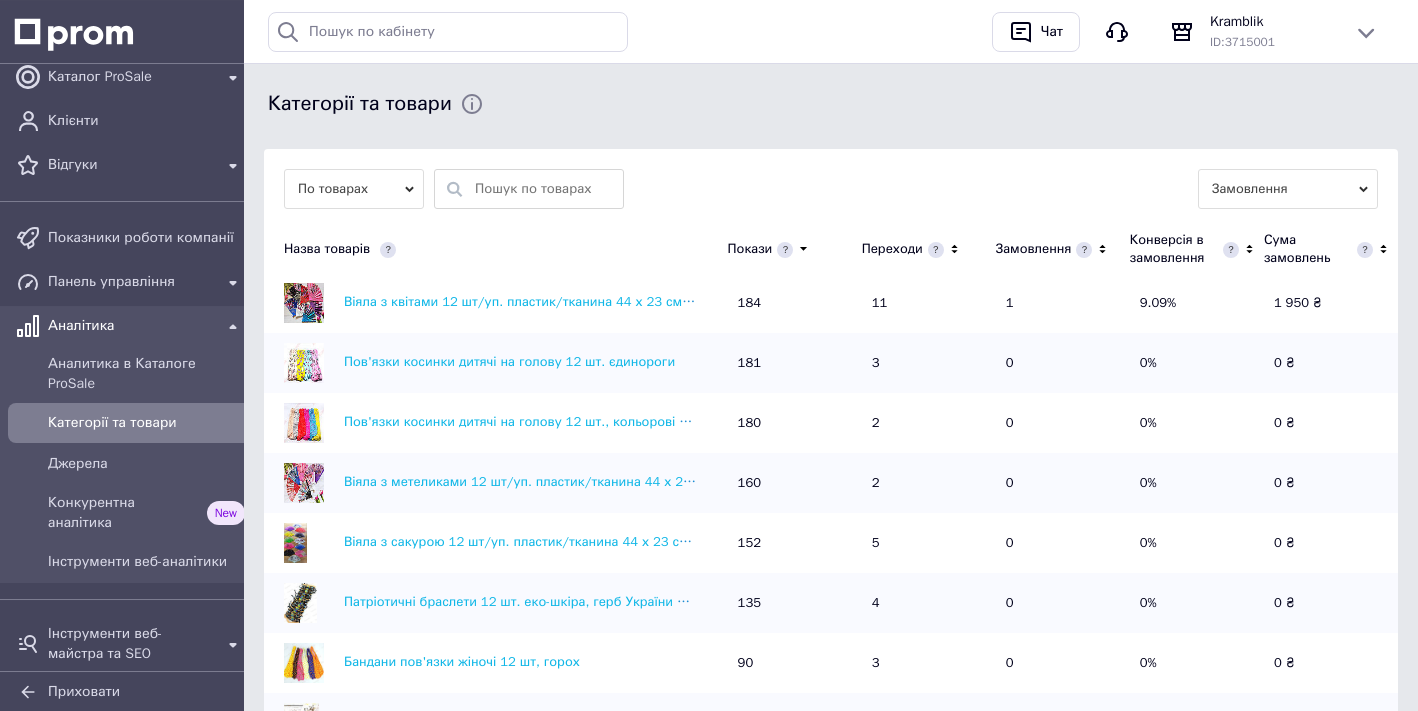 scroll, scrollTop: 640, scrollLeft: 0, axis: vertical 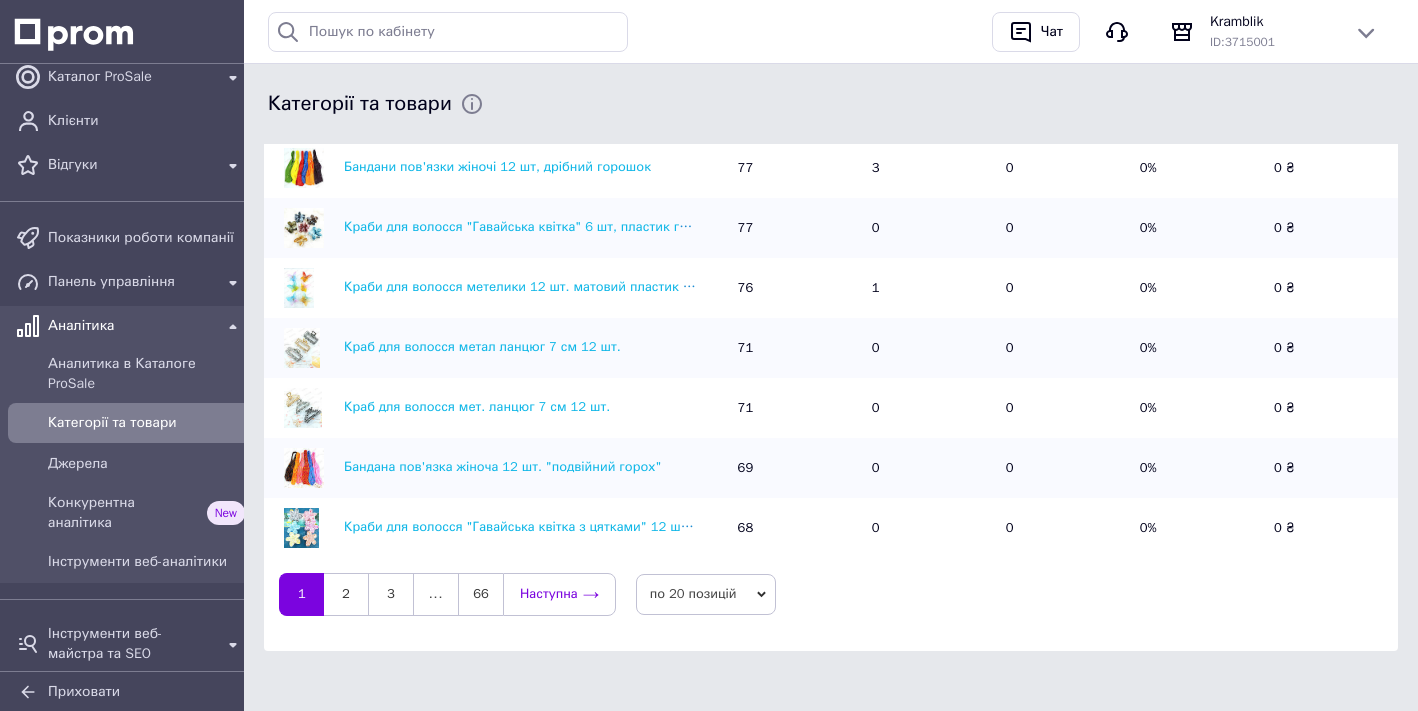 click 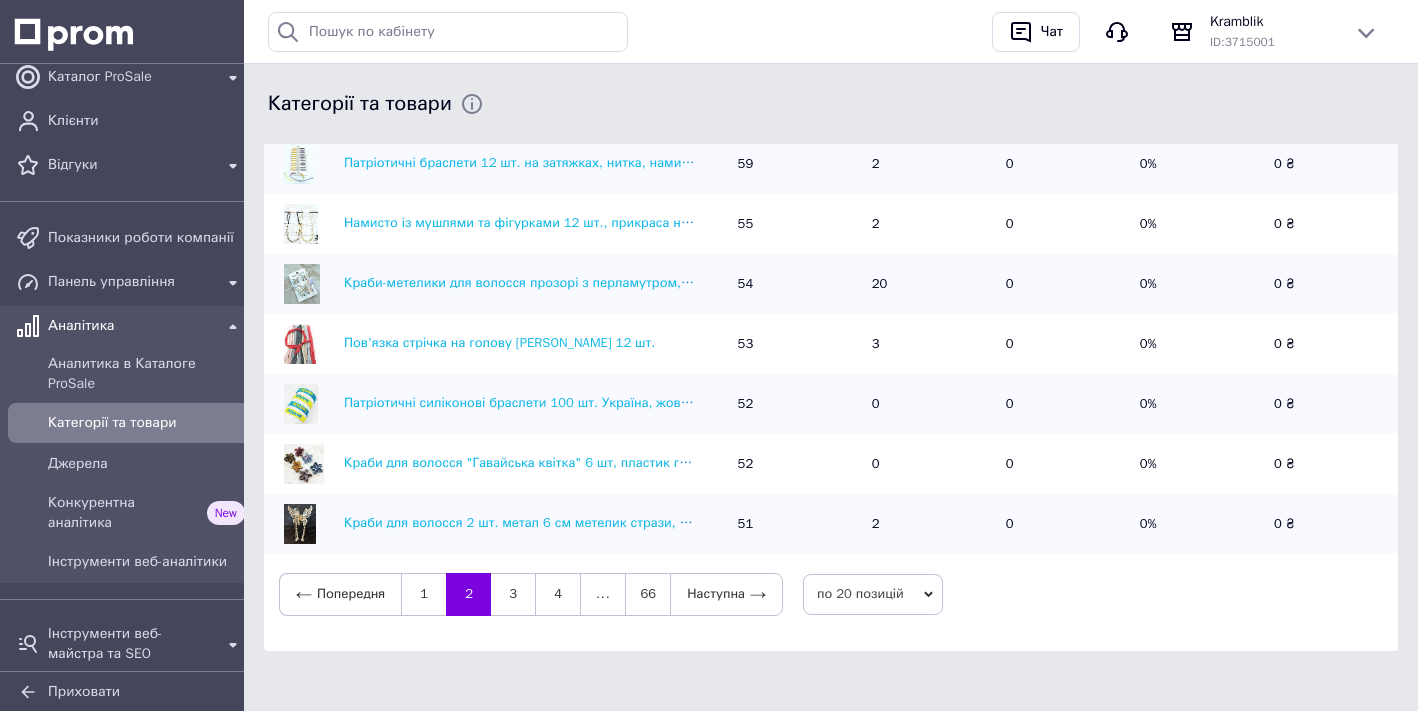scroll, scrollTop: 0, scrollLeft: 0, axis: both 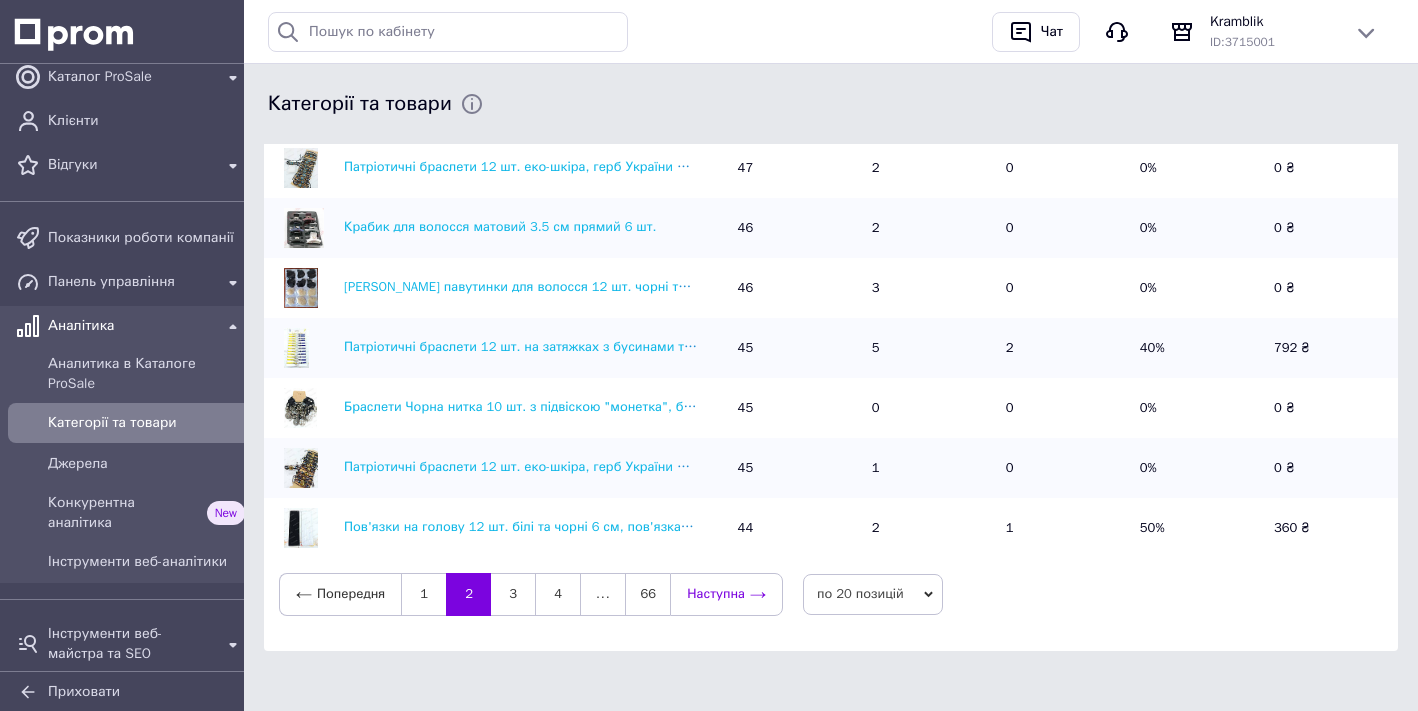 click on "Наступна" at bounding box center [726, 594] 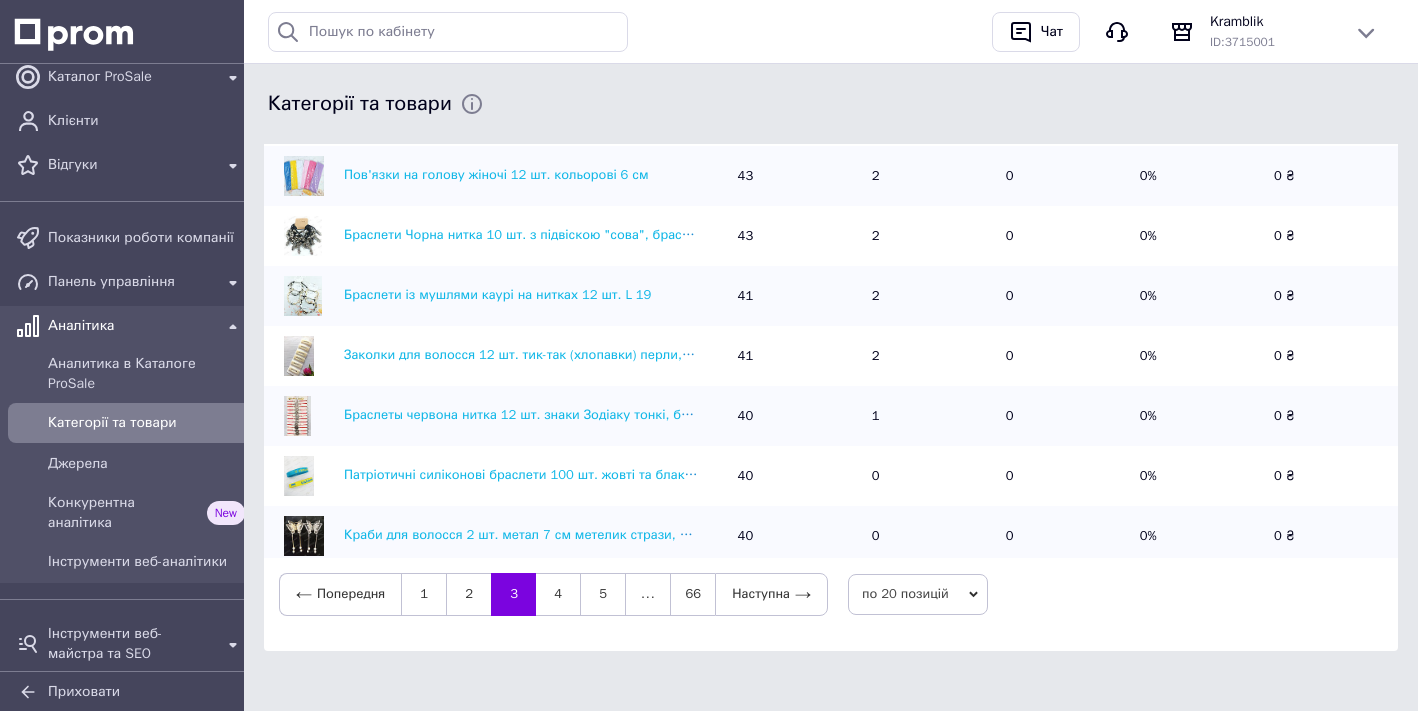 scroll, scrollTop: 0, scrollLeft: 0, axis: both 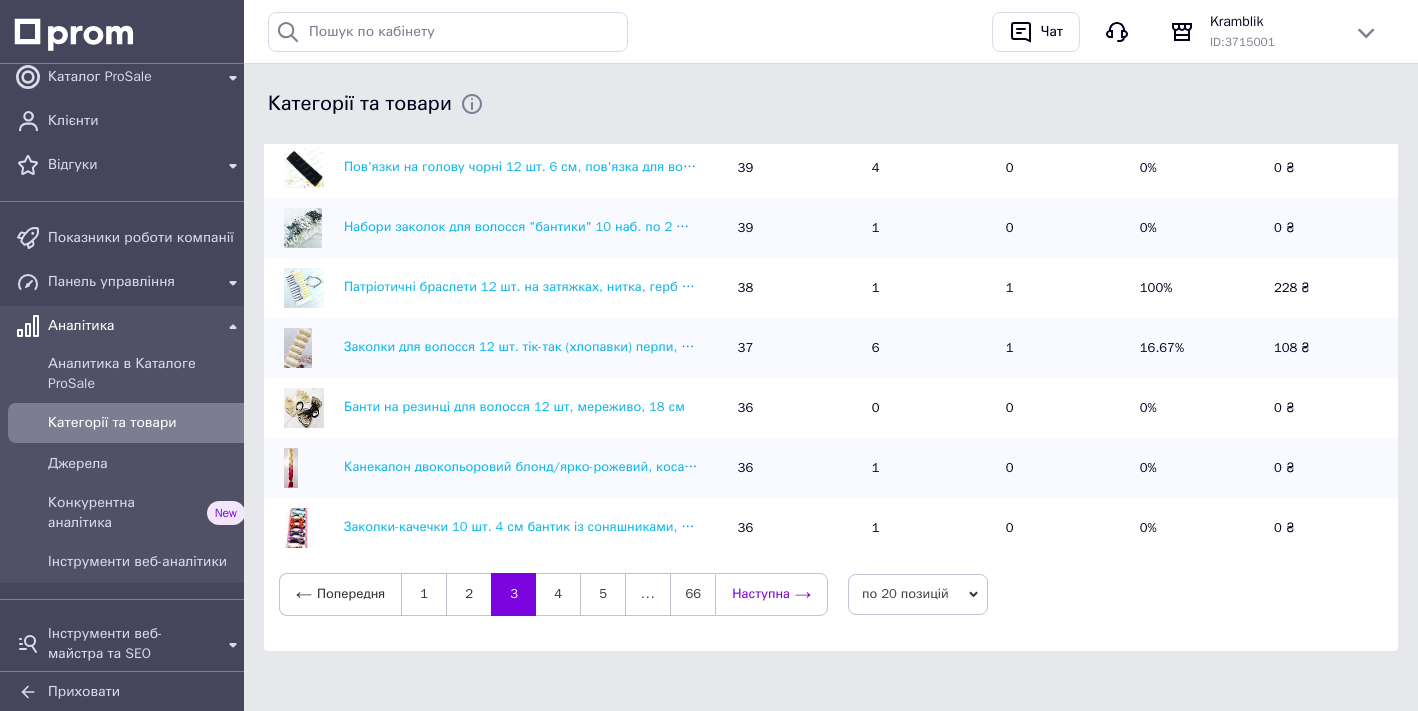 click on "Наступна" at bounding box center (771, 594) 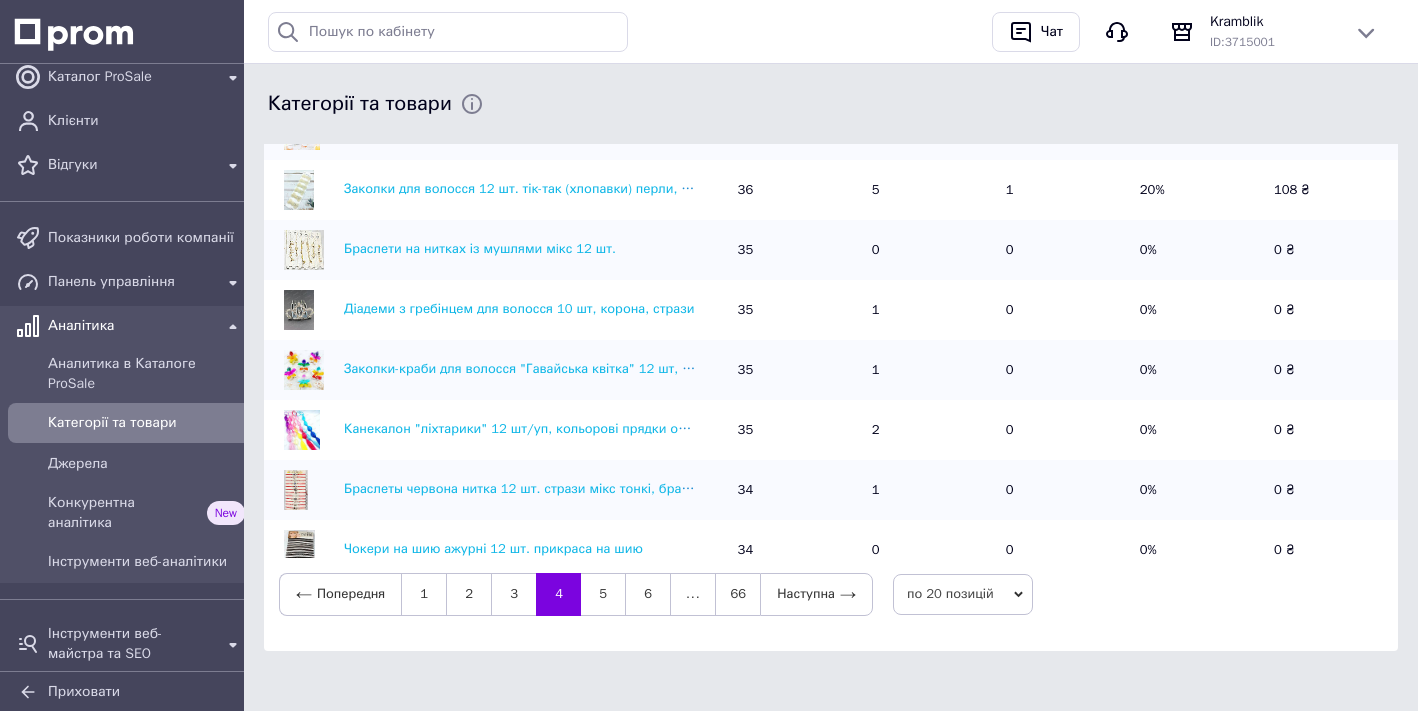 scroll, scrollTop: 0, scrollLeft: 0, axis: both 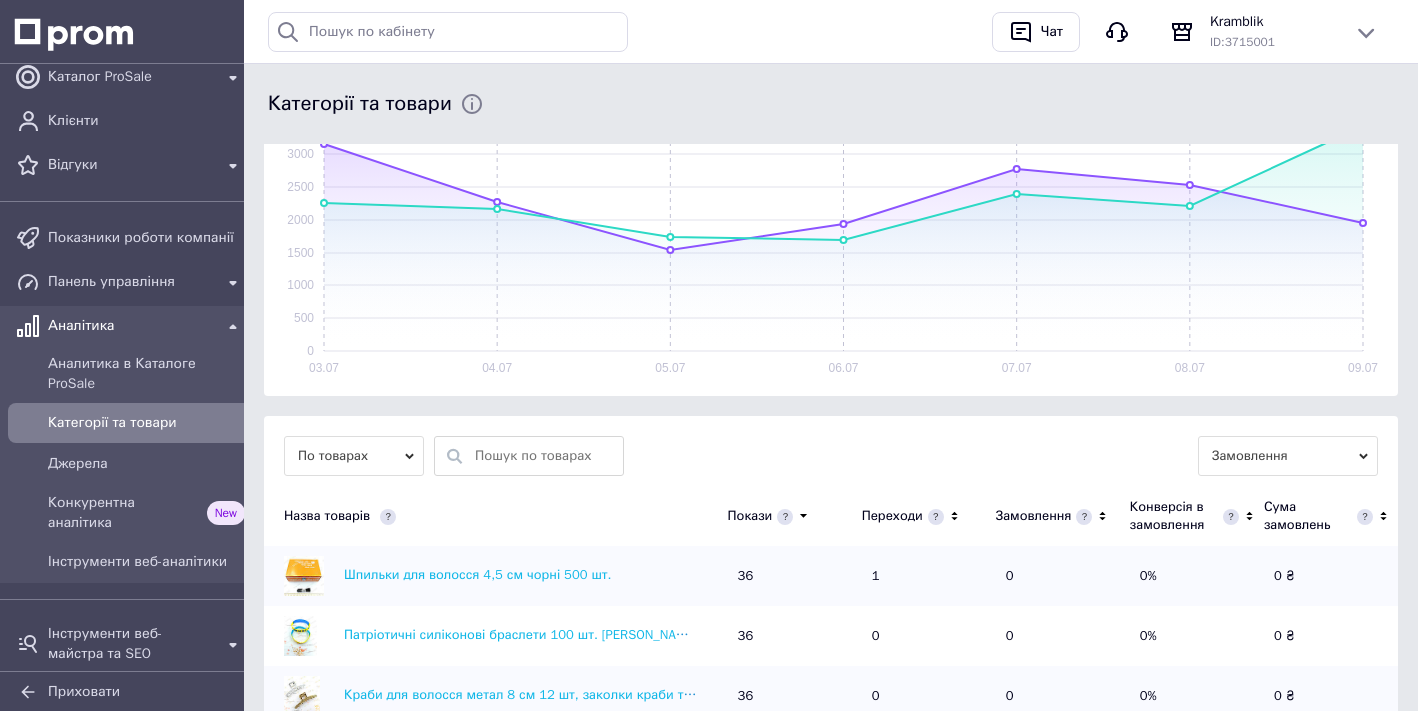 click 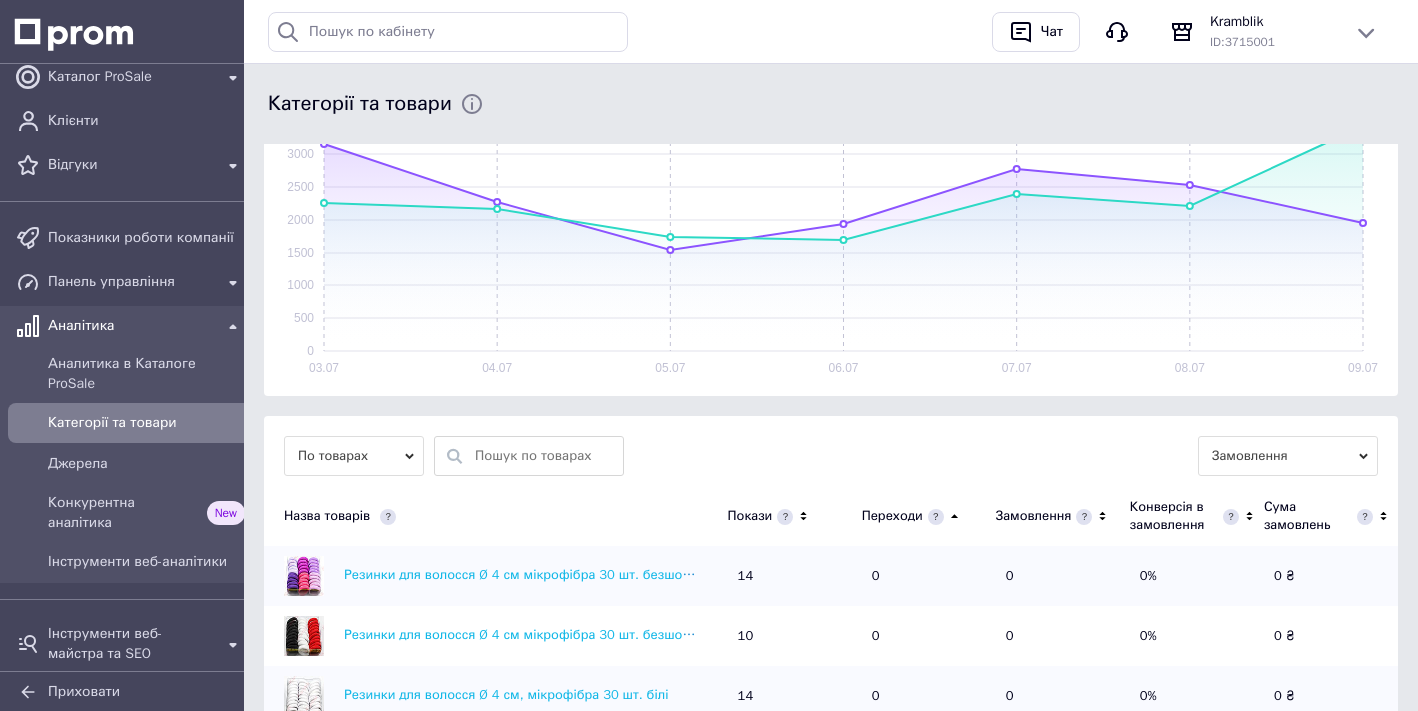 click 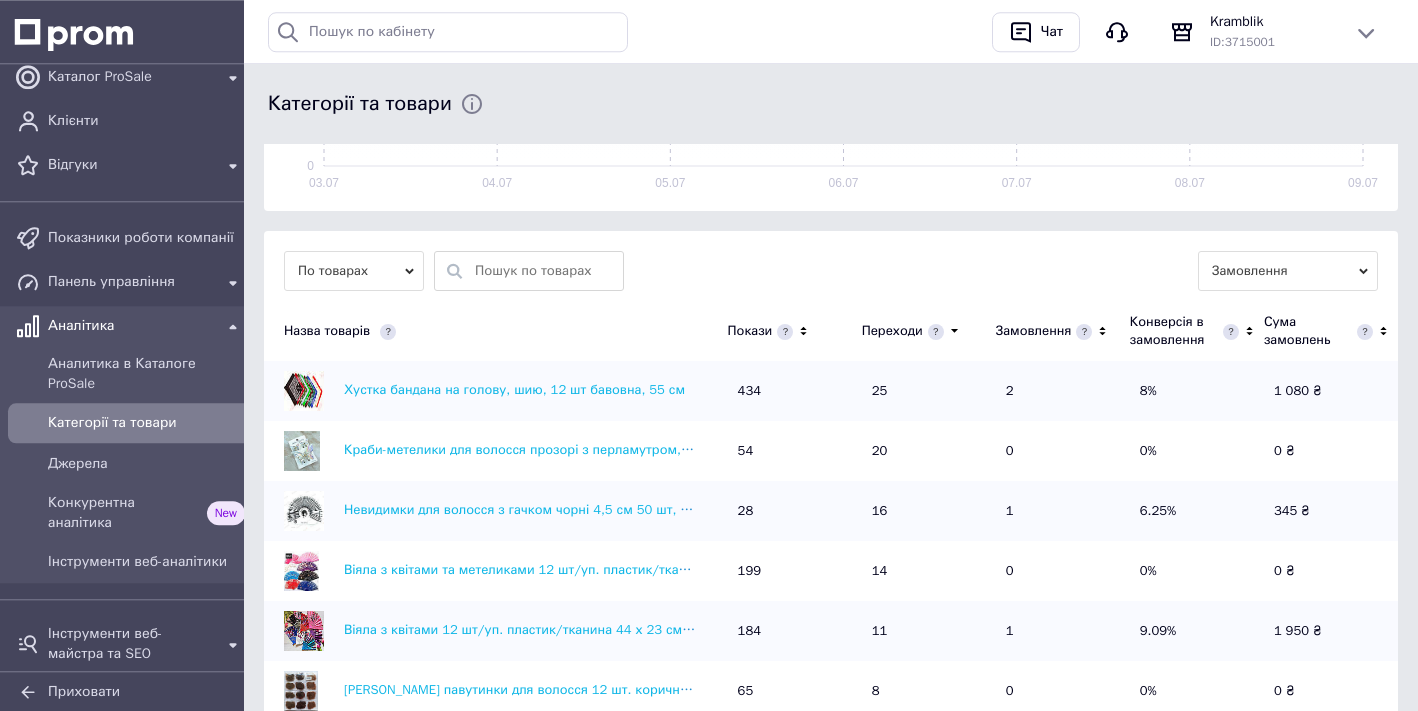 scroll, scrollTop: 538, scrollLeft: 0, axis: vertical 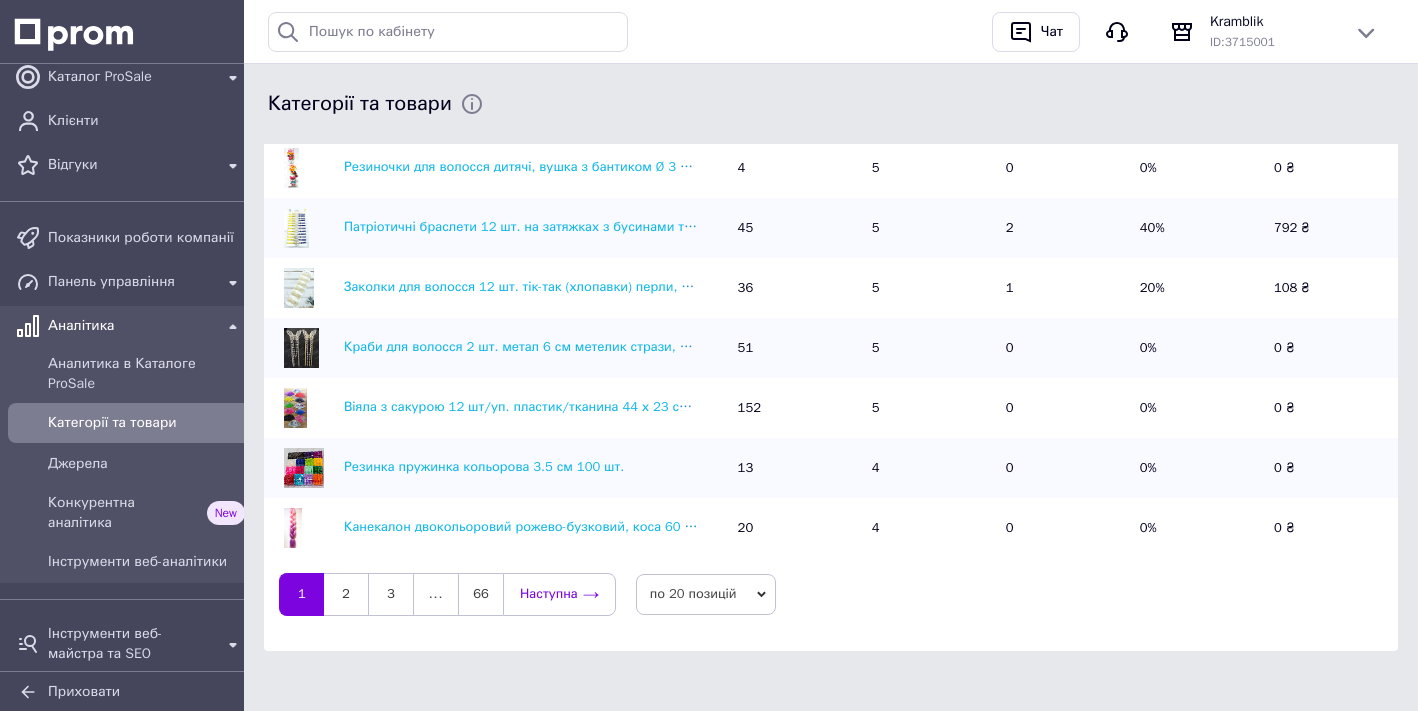 click 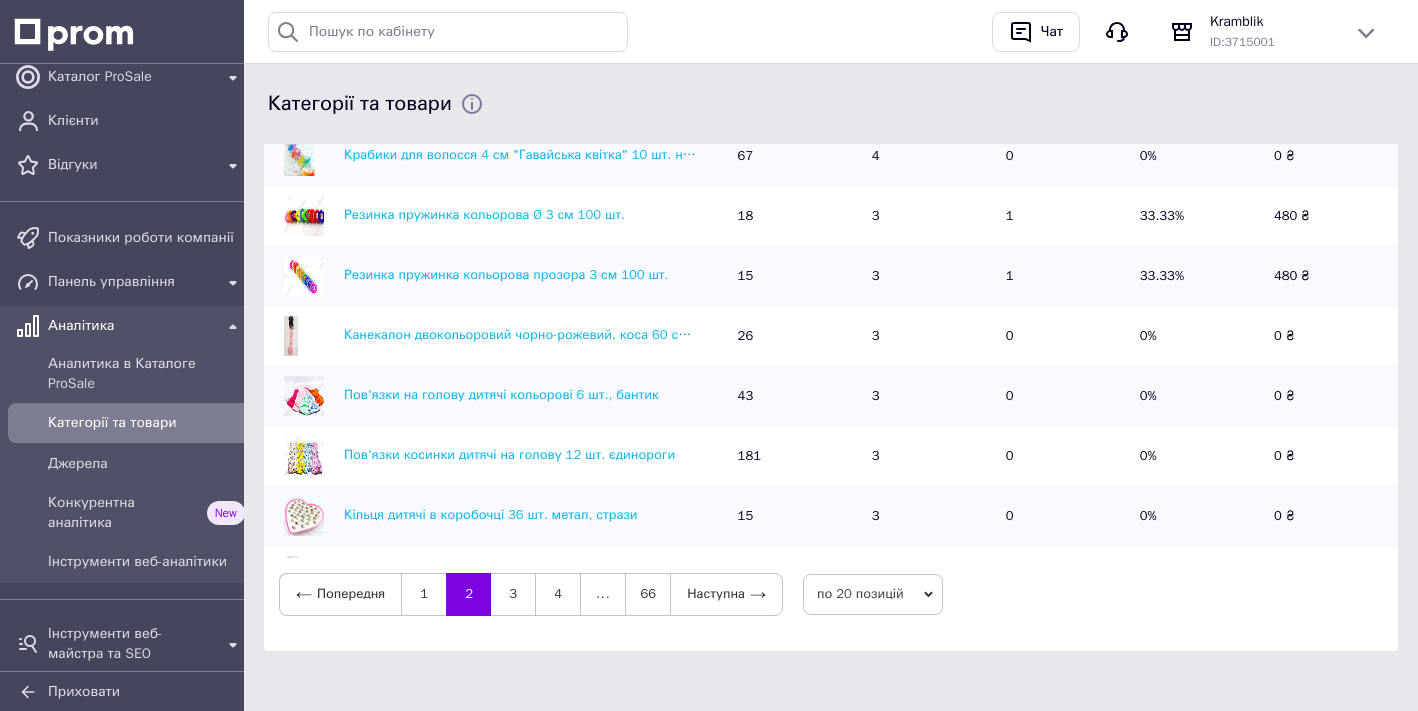 scroll, scrollTop: 0, scrollLeft: 0, axis: both 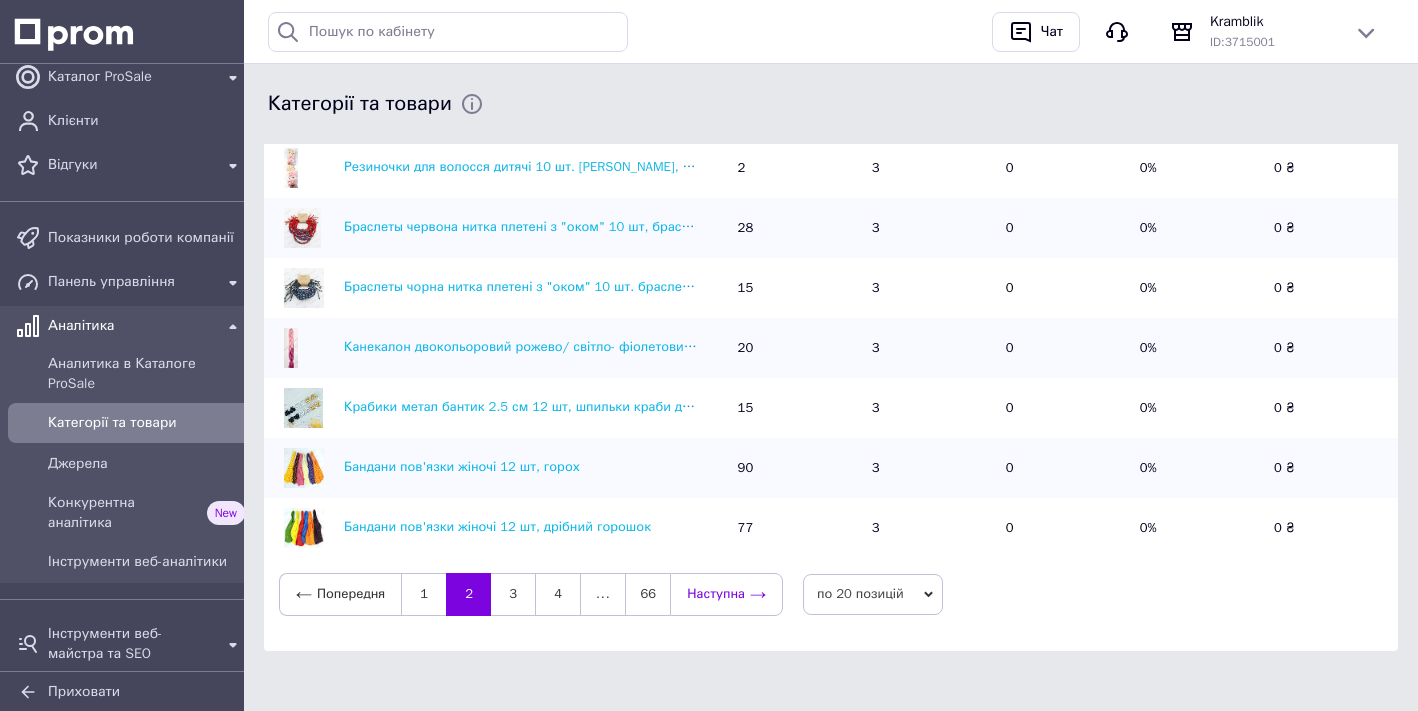 click on "Наступна" at bounding box center [726, 594] 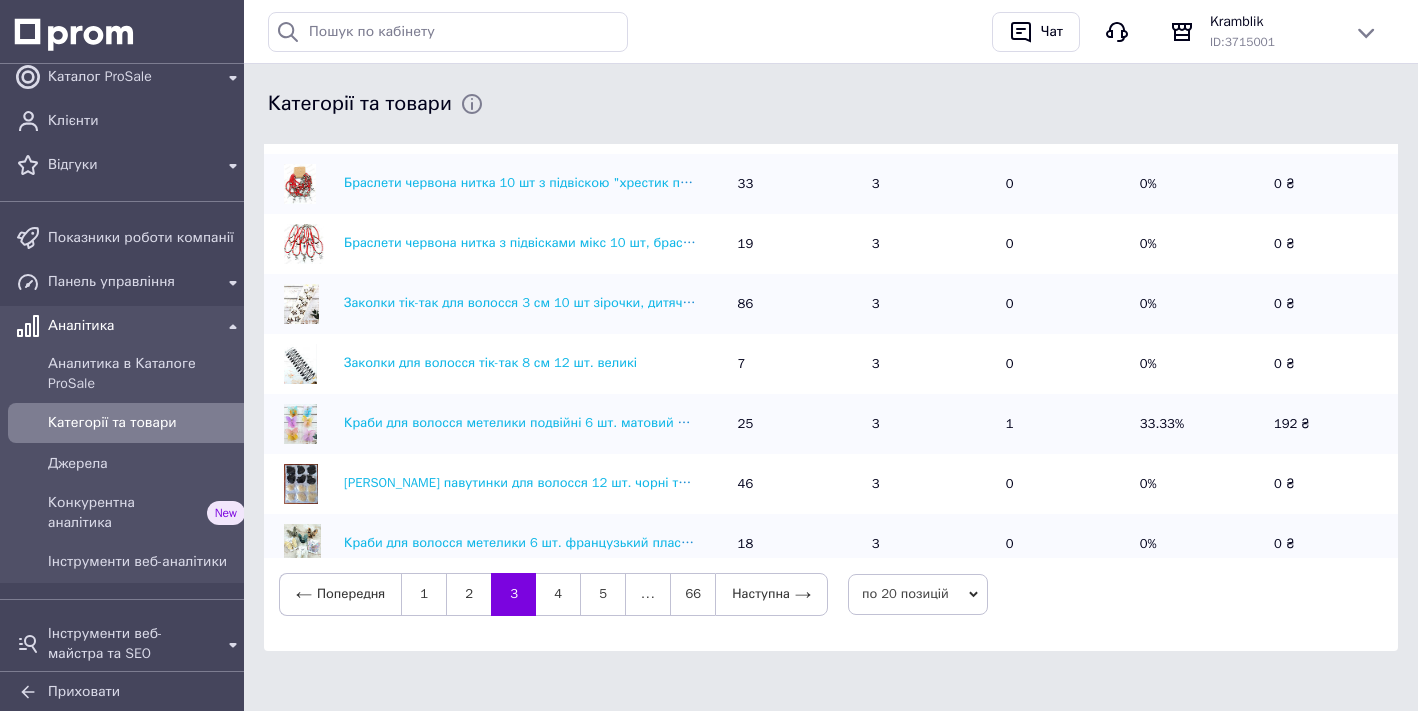 scroll, scrollTop: 0, scrollLeft: 0, axis: both 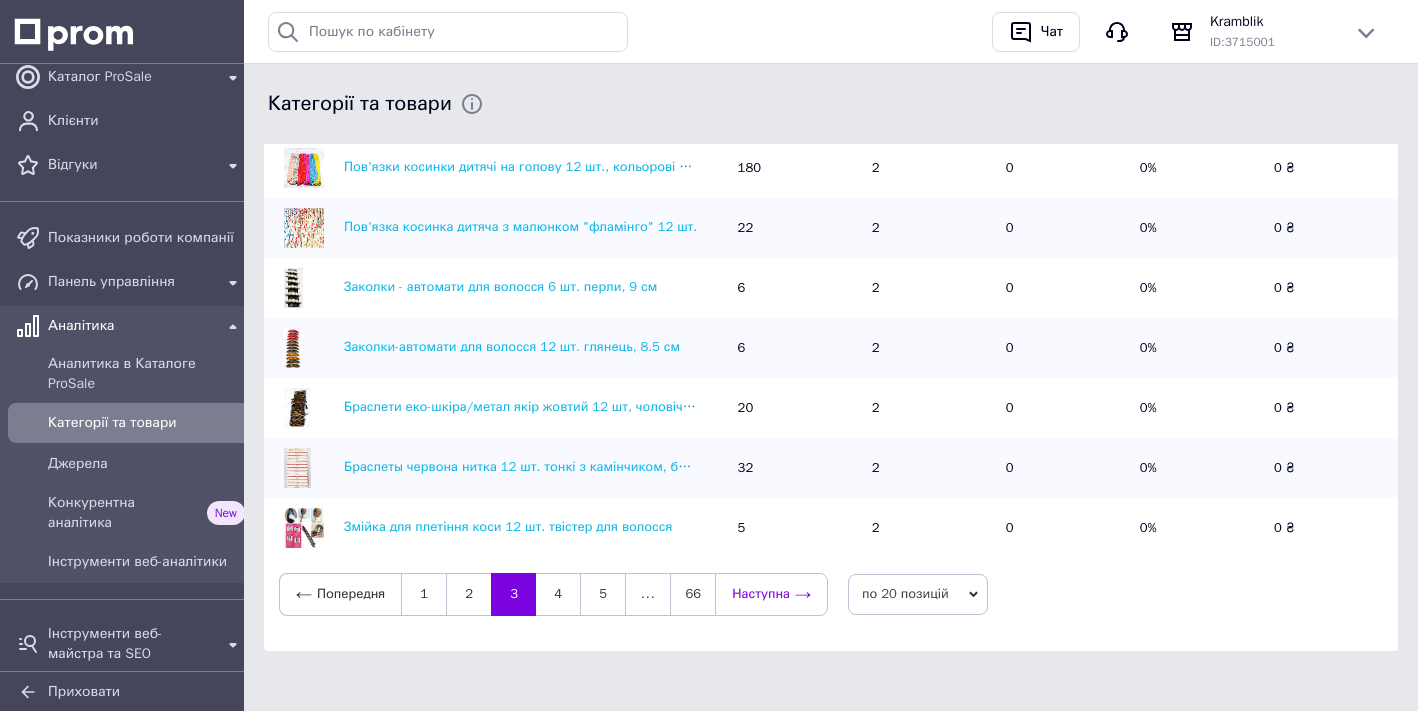 click on "Наступна" at bounding box center (771, 594) 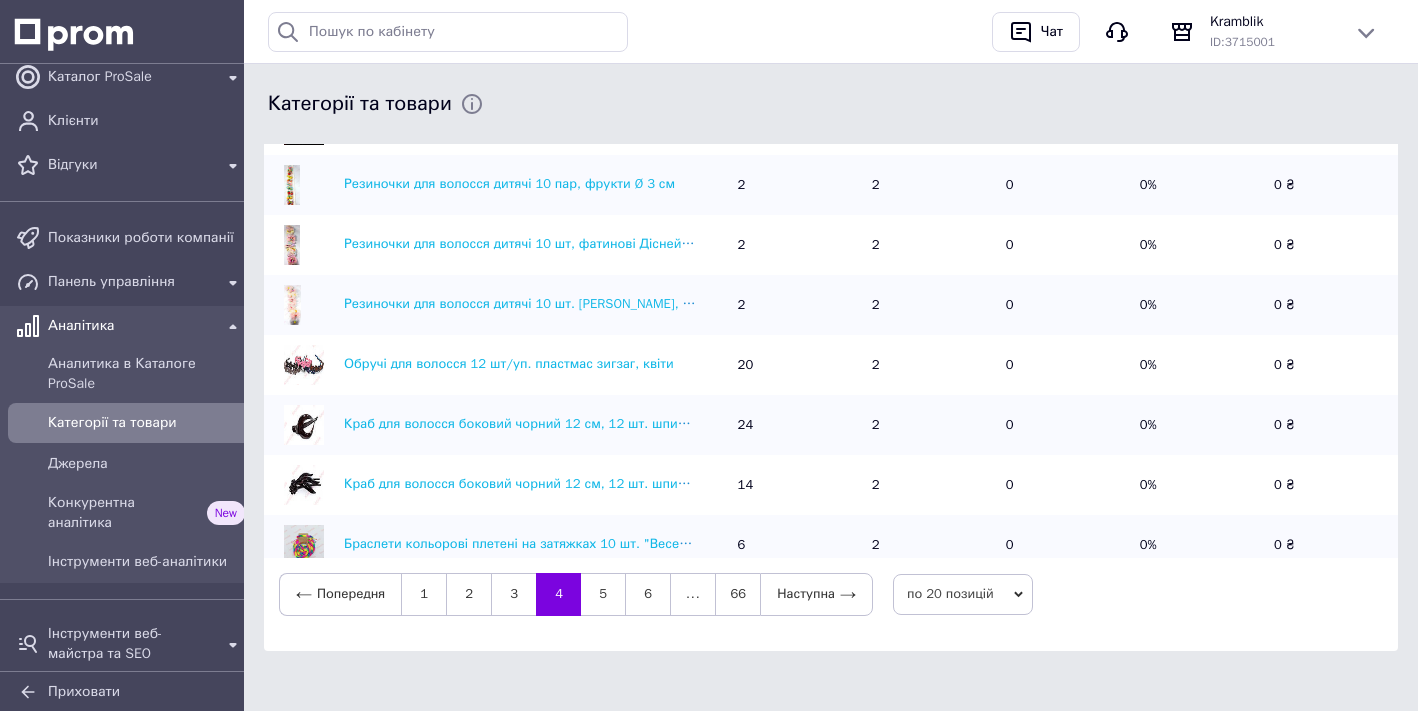 scroll, scrollTop: 0, scrollLeft: 0, axis: both 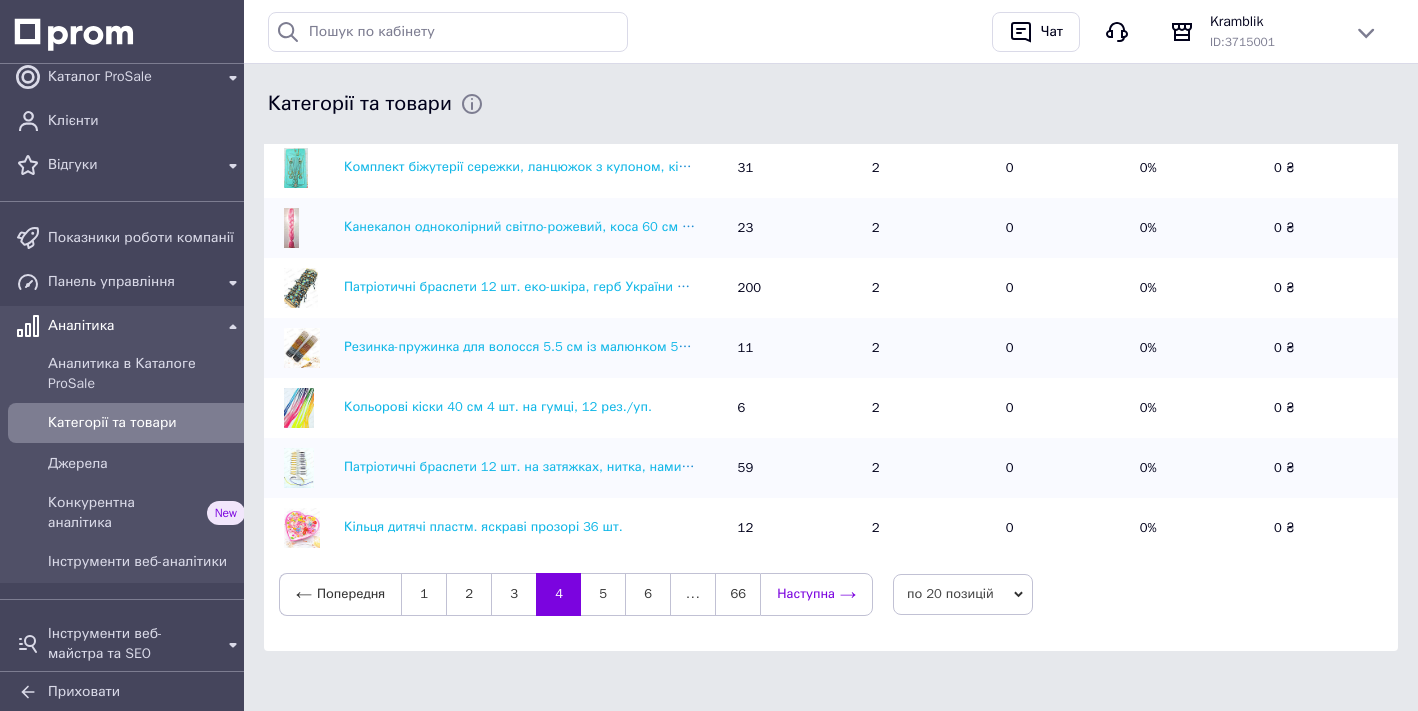 click on "Наступна" at bounding box center (816, 594) 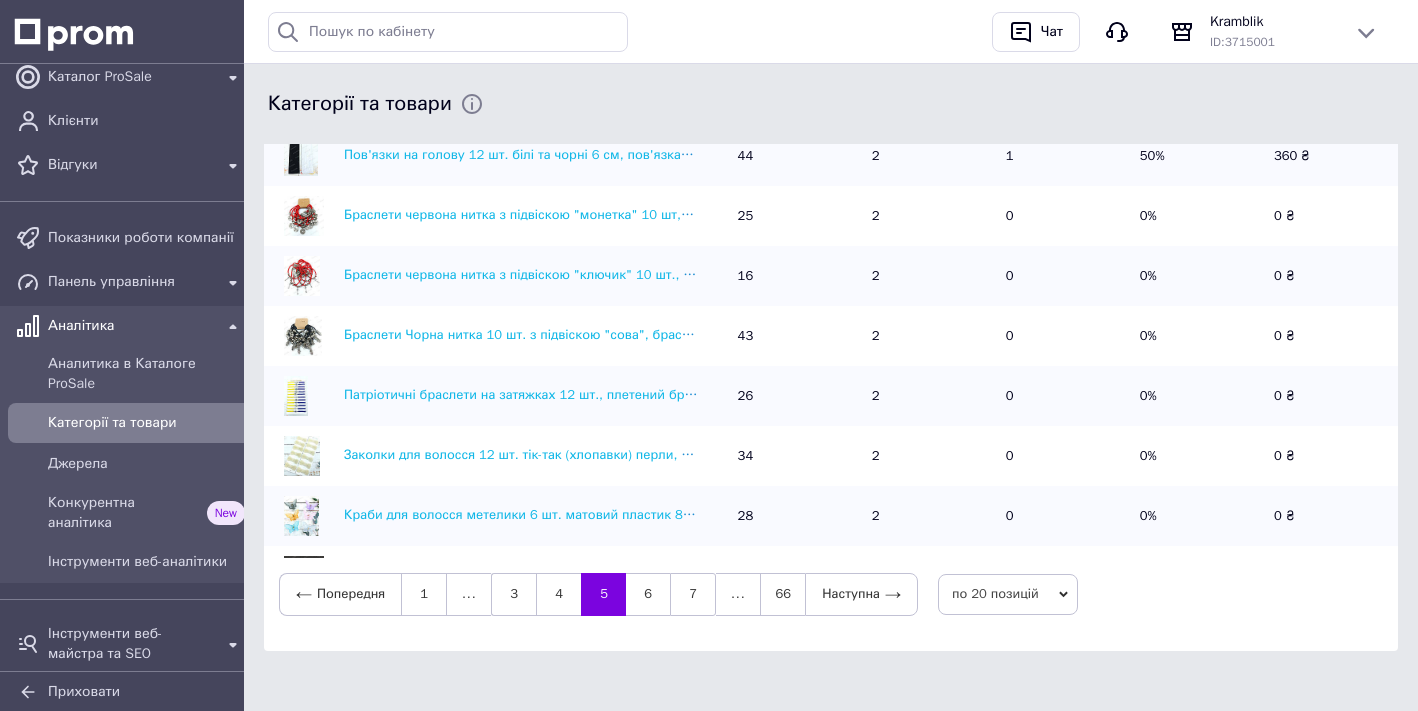 scroll, scrollTop: 0, scrollLeft: 0, axis: both 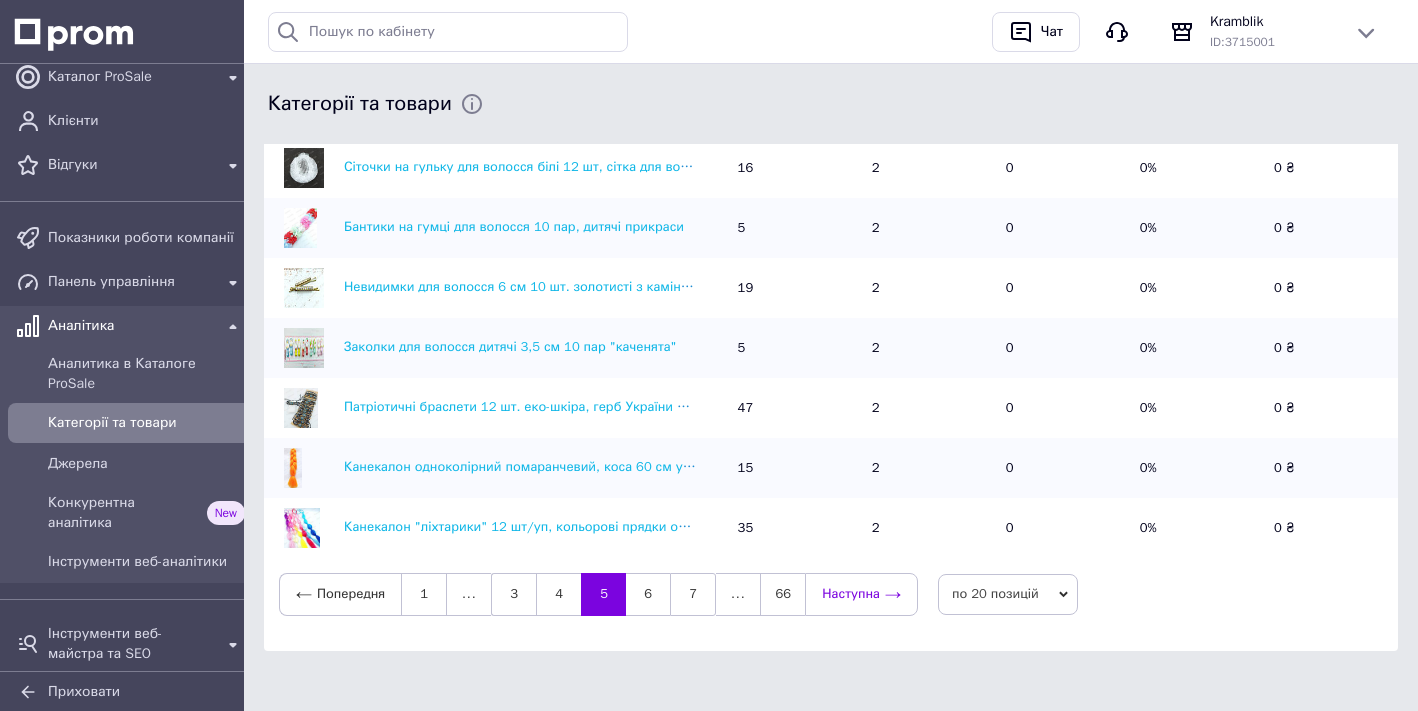 click on "Наступна" at bounding box center [861, 594] 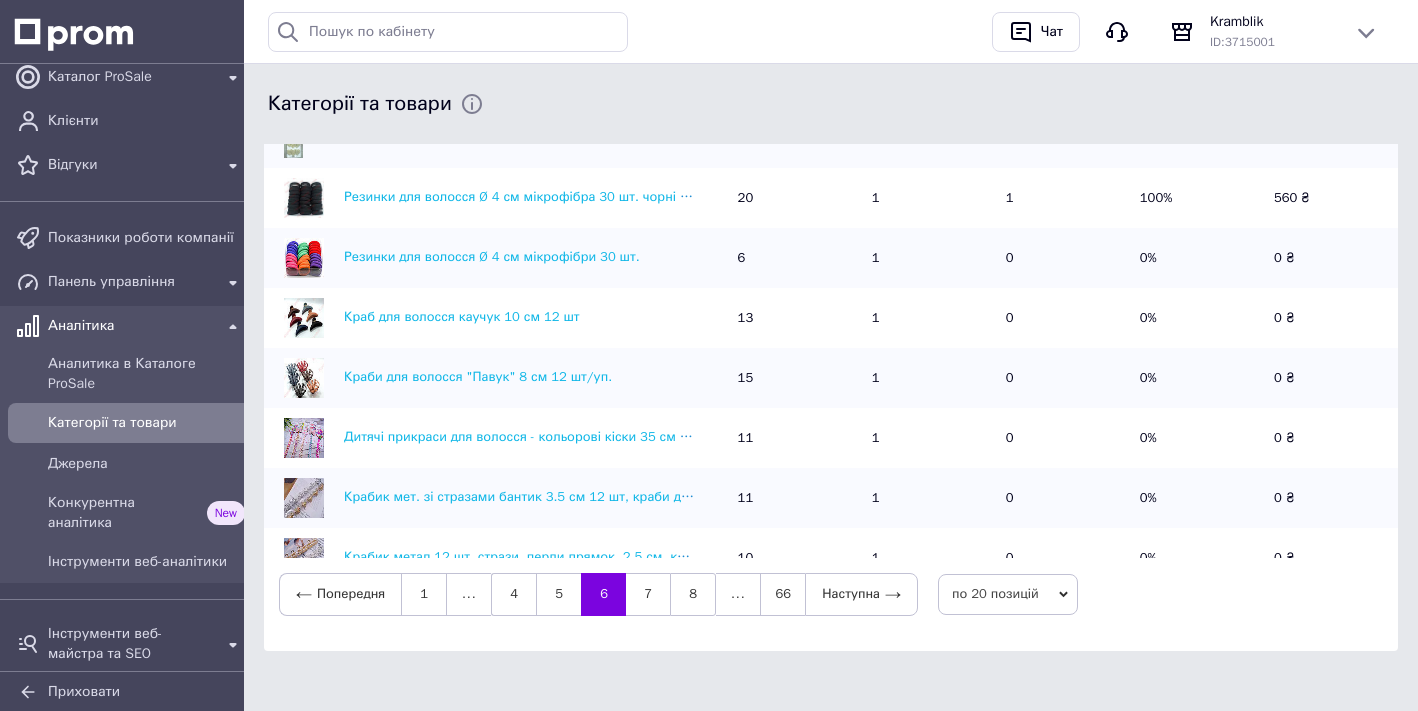 scroll, scrollTop: 0, scrollLeft: 0, axis: both 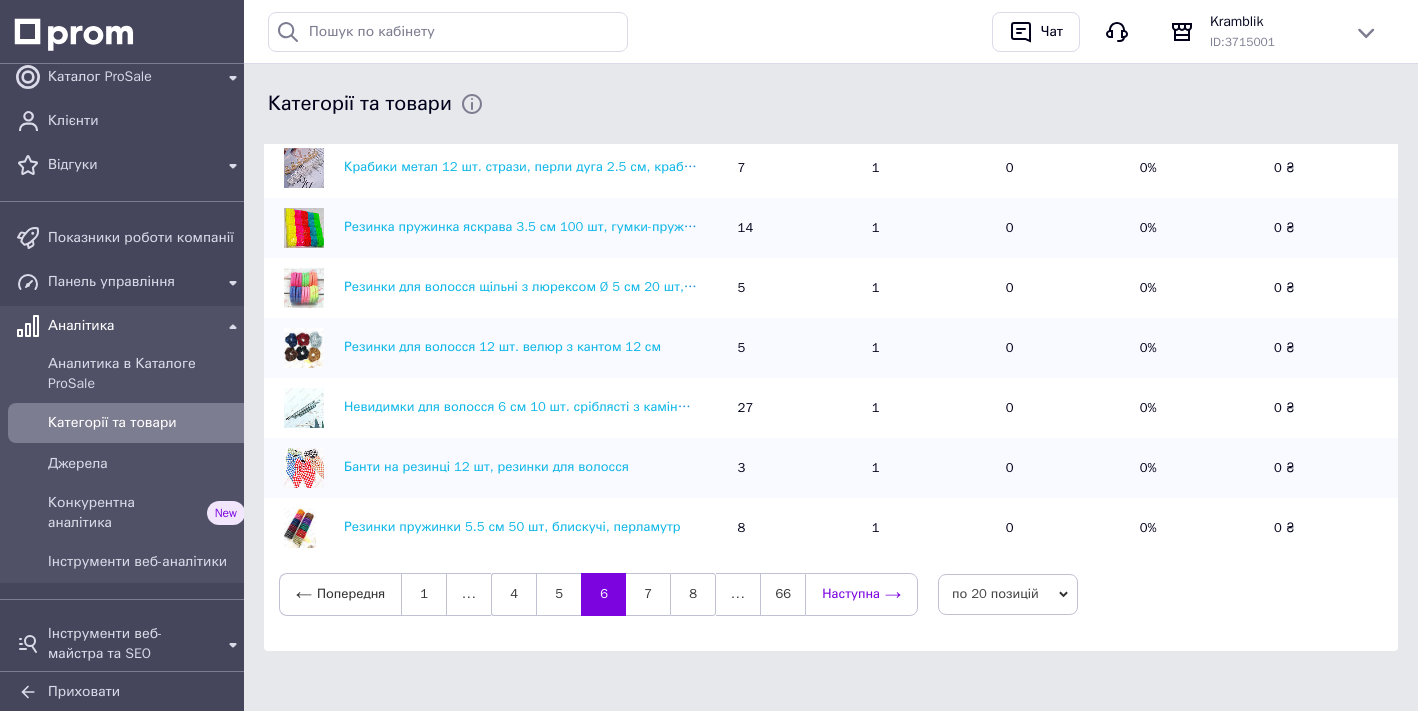 click on "Наступна" at bounding box center [861, 594] 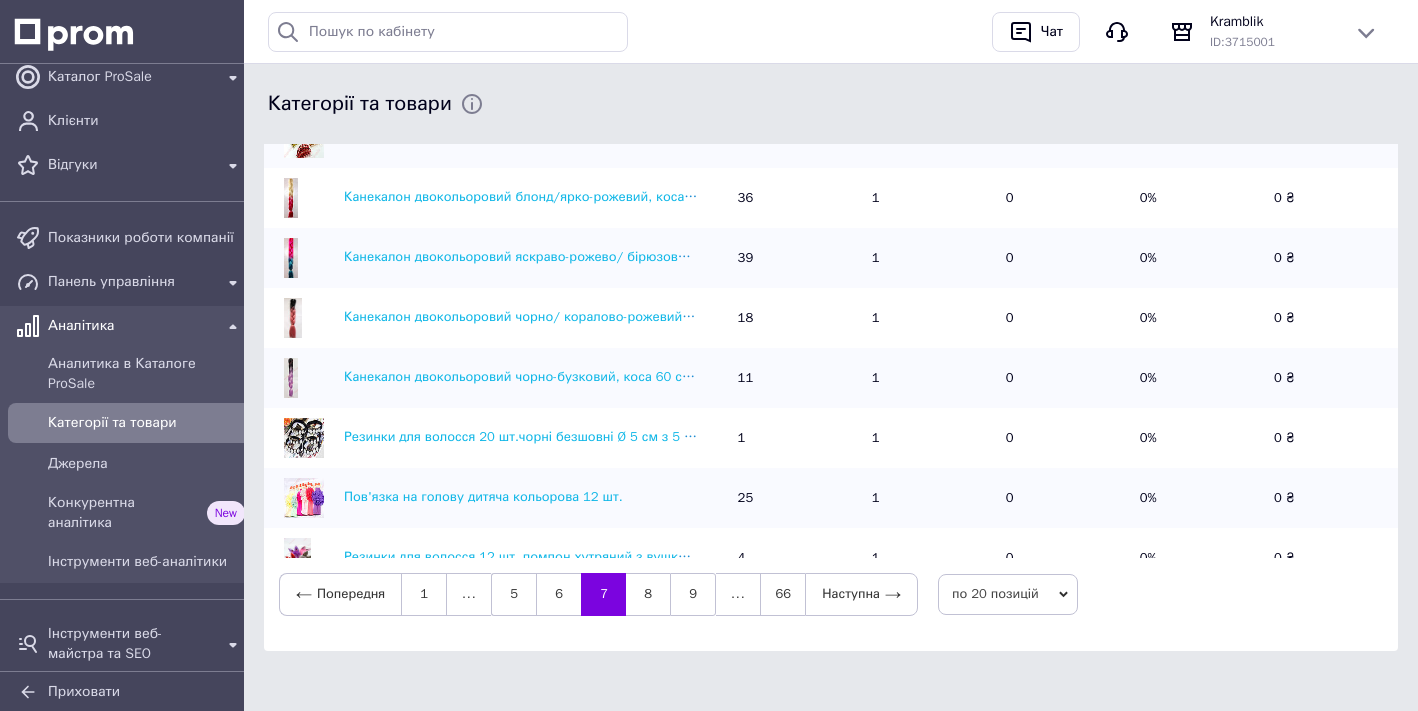 scroll, scrollTop: 0, scrollLeft: 0, axis: both 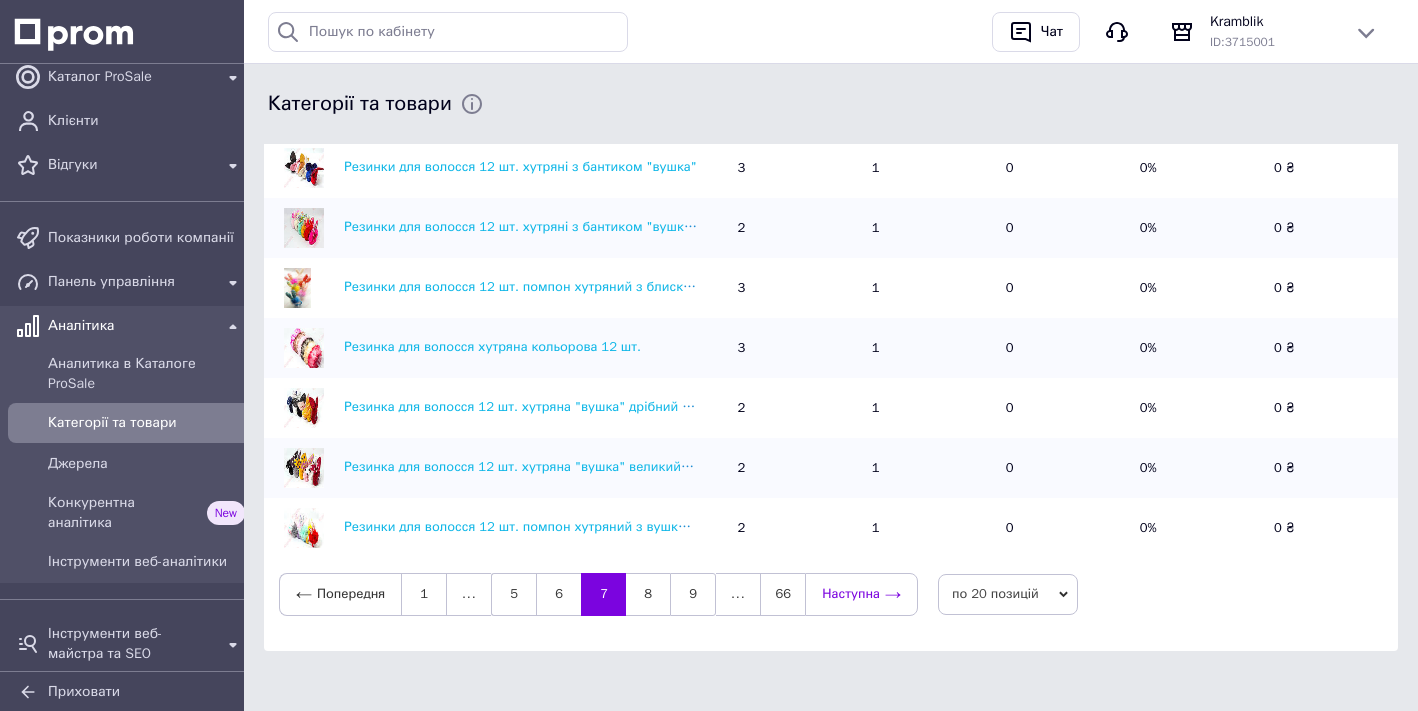 click on "Наступна" at bounding box center [861, 594] 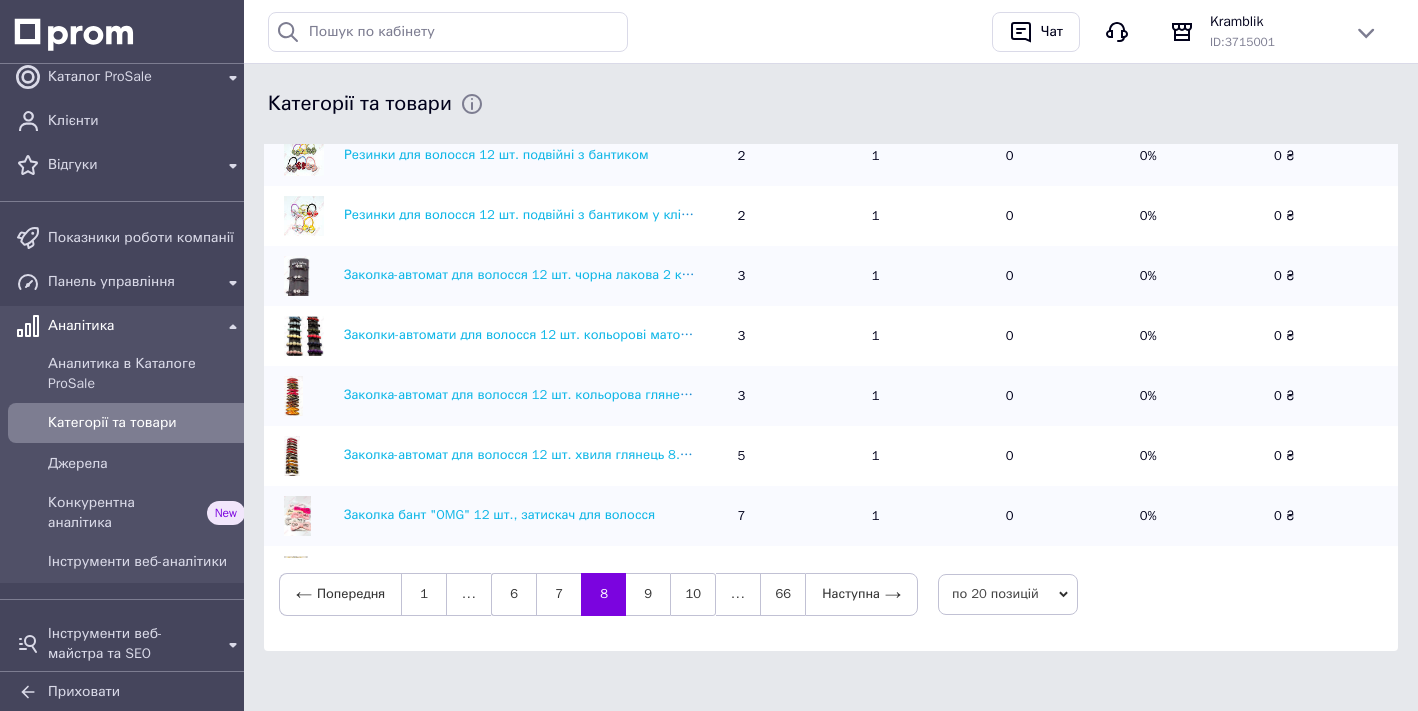 scroll, scrollTop: 0, scrollLeft: 0, axis: both 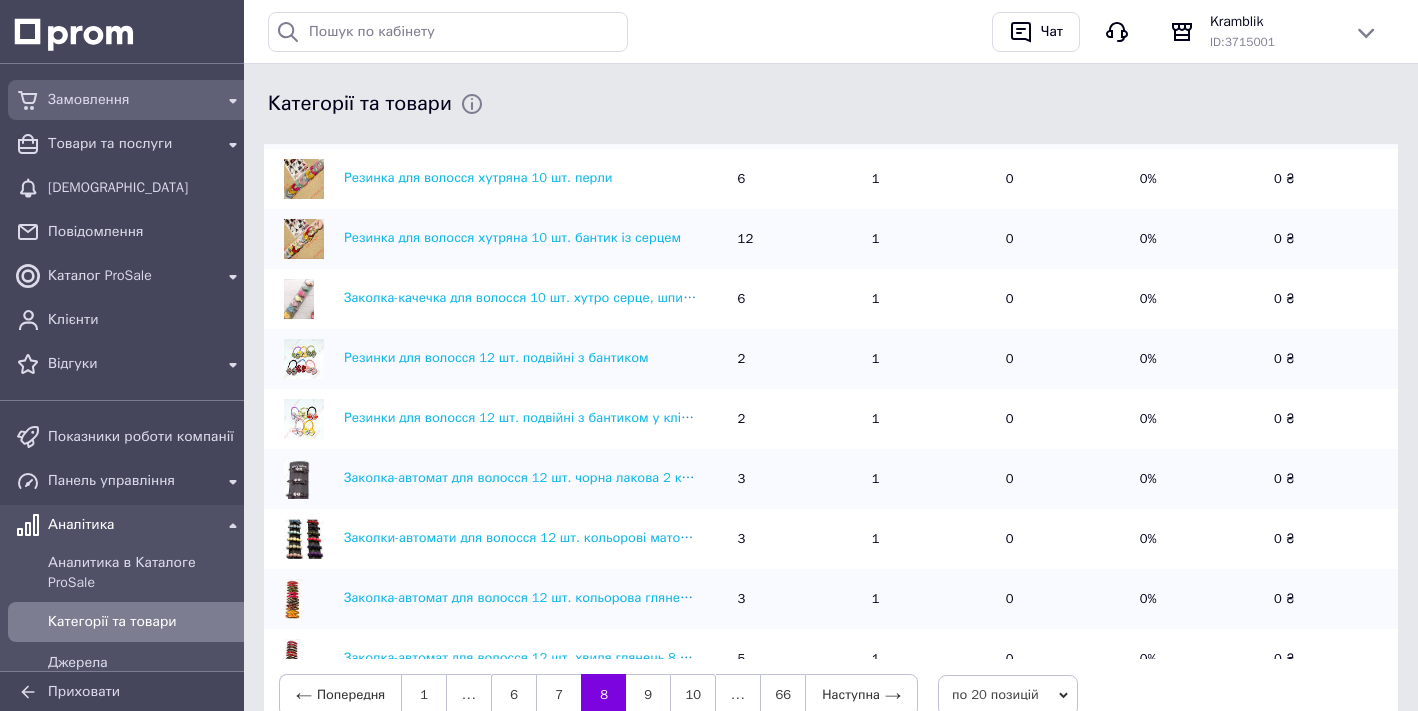click on "Замовлення" at bounding box center [130, 100] 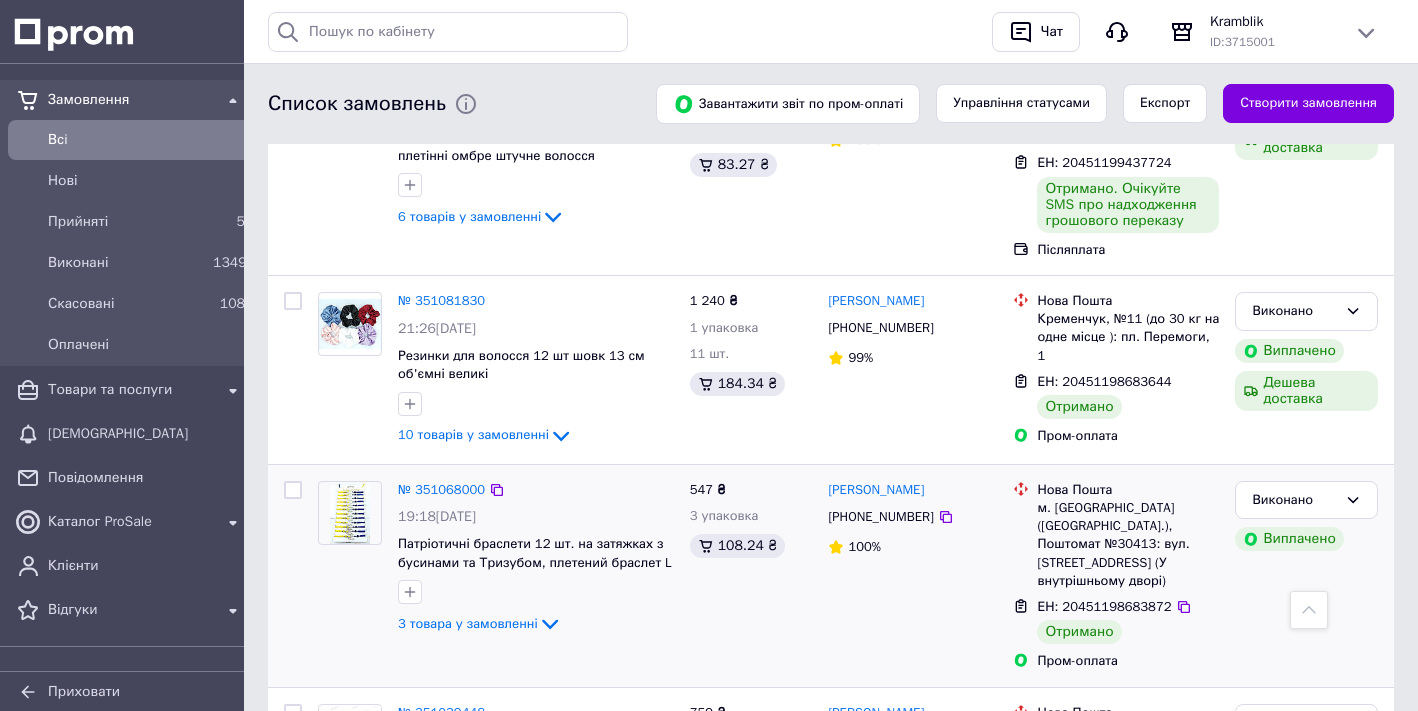 scroll, scrollTop: 2856, scrollLeft: 0, axis: vertical 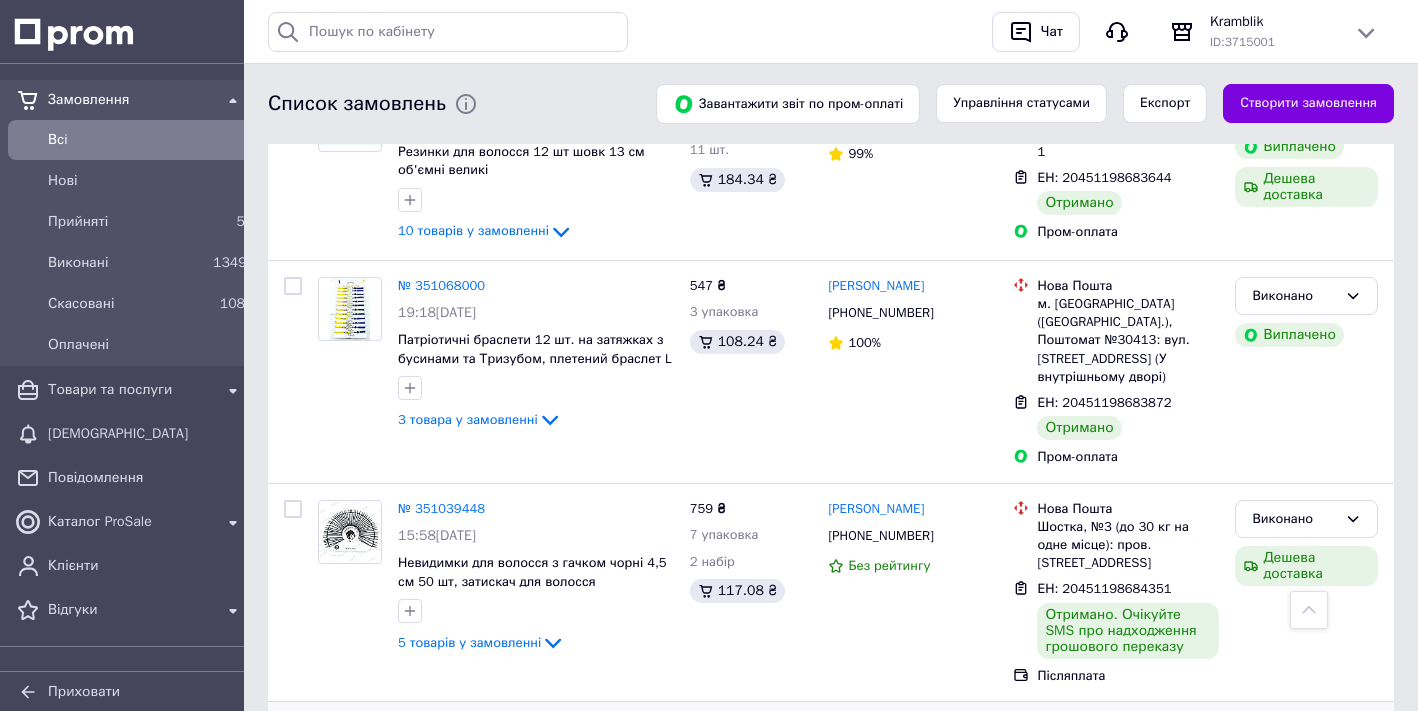 click 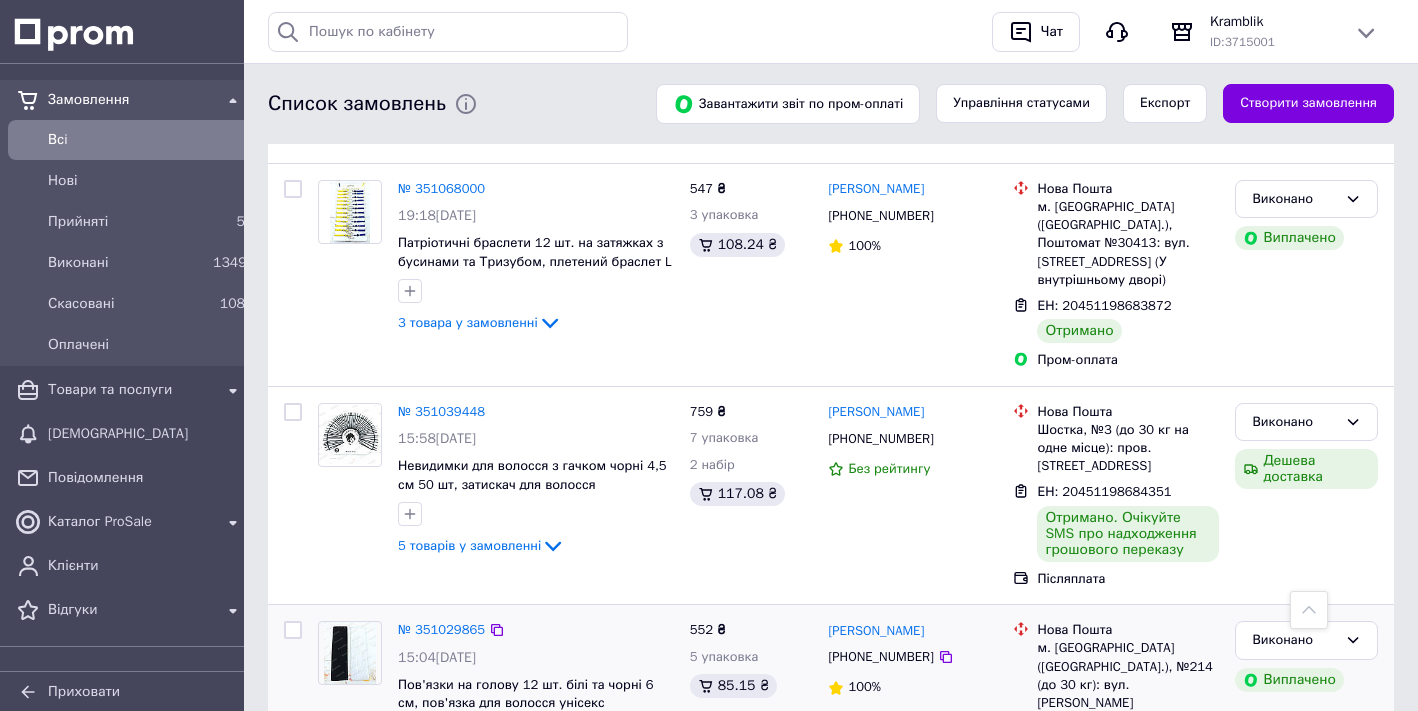 scroll, scrollTop: 3060, scrollLeft: 0, axis: vertical 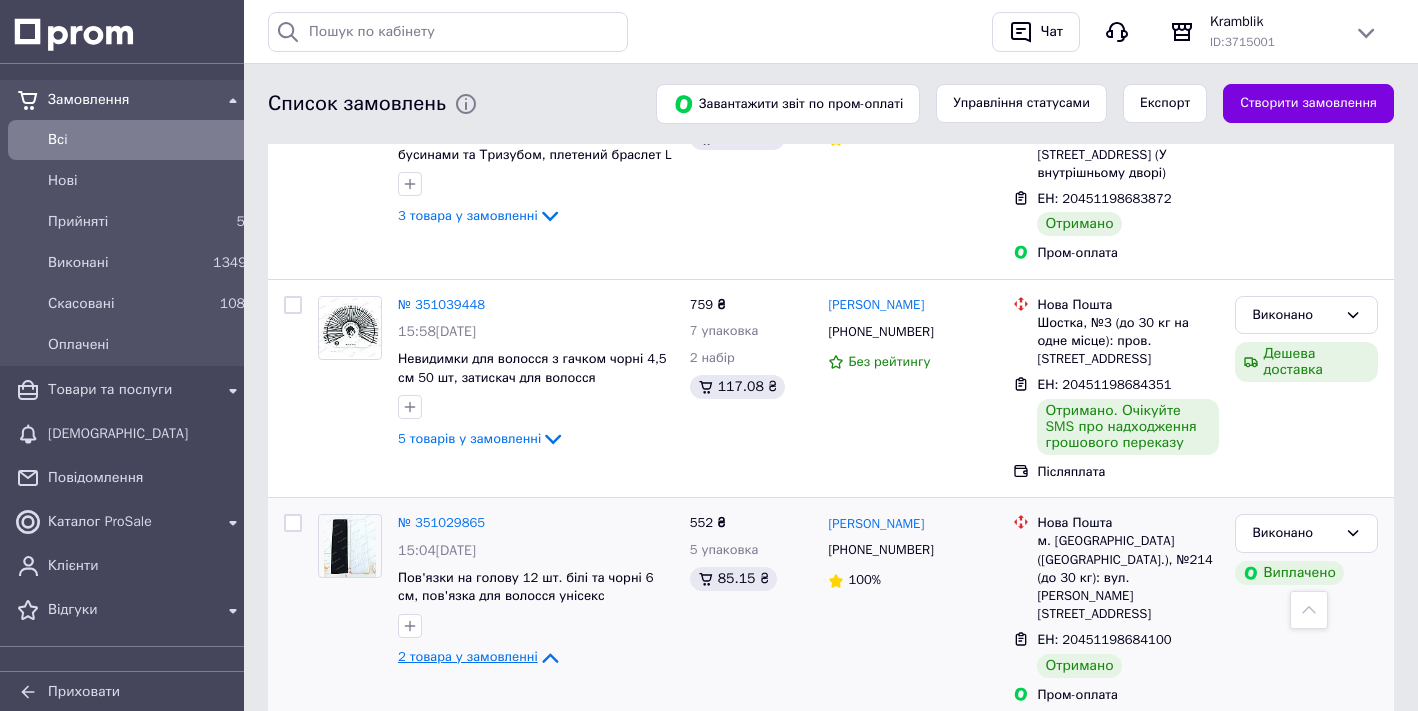 click 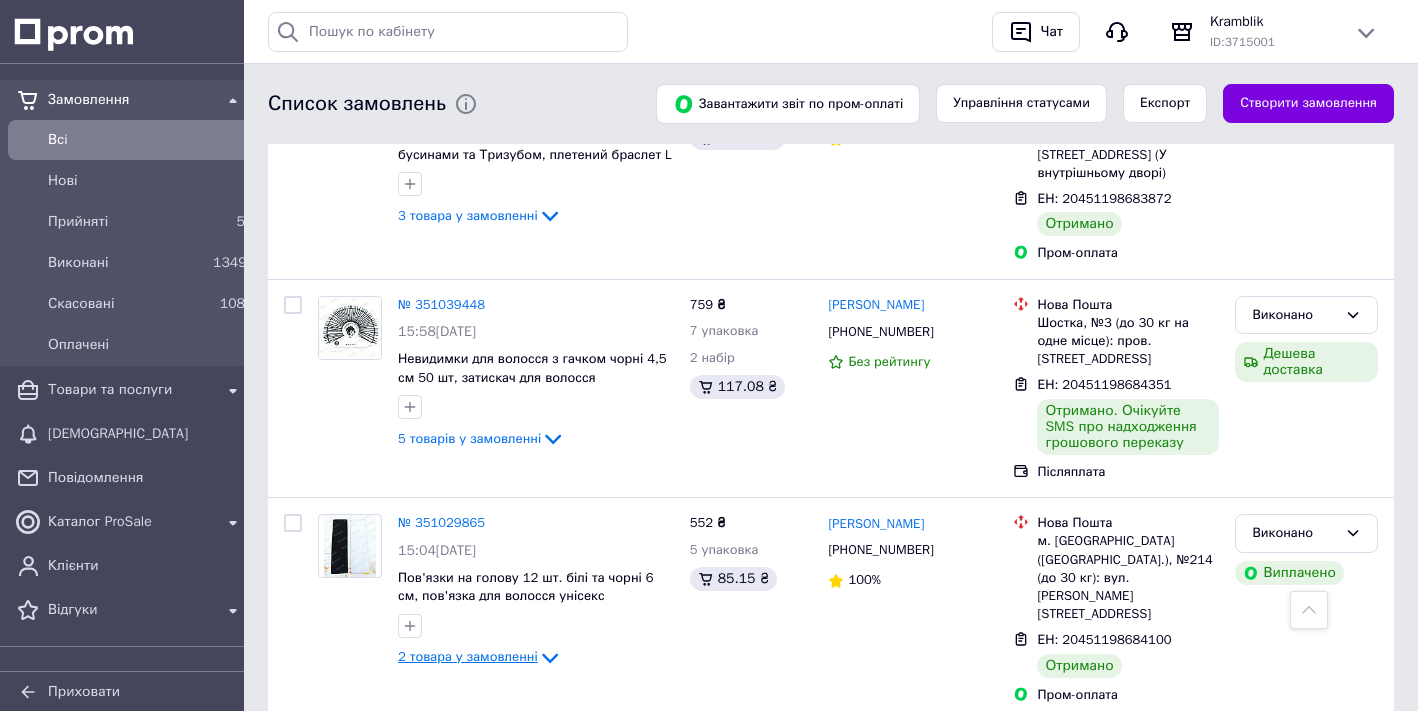 click 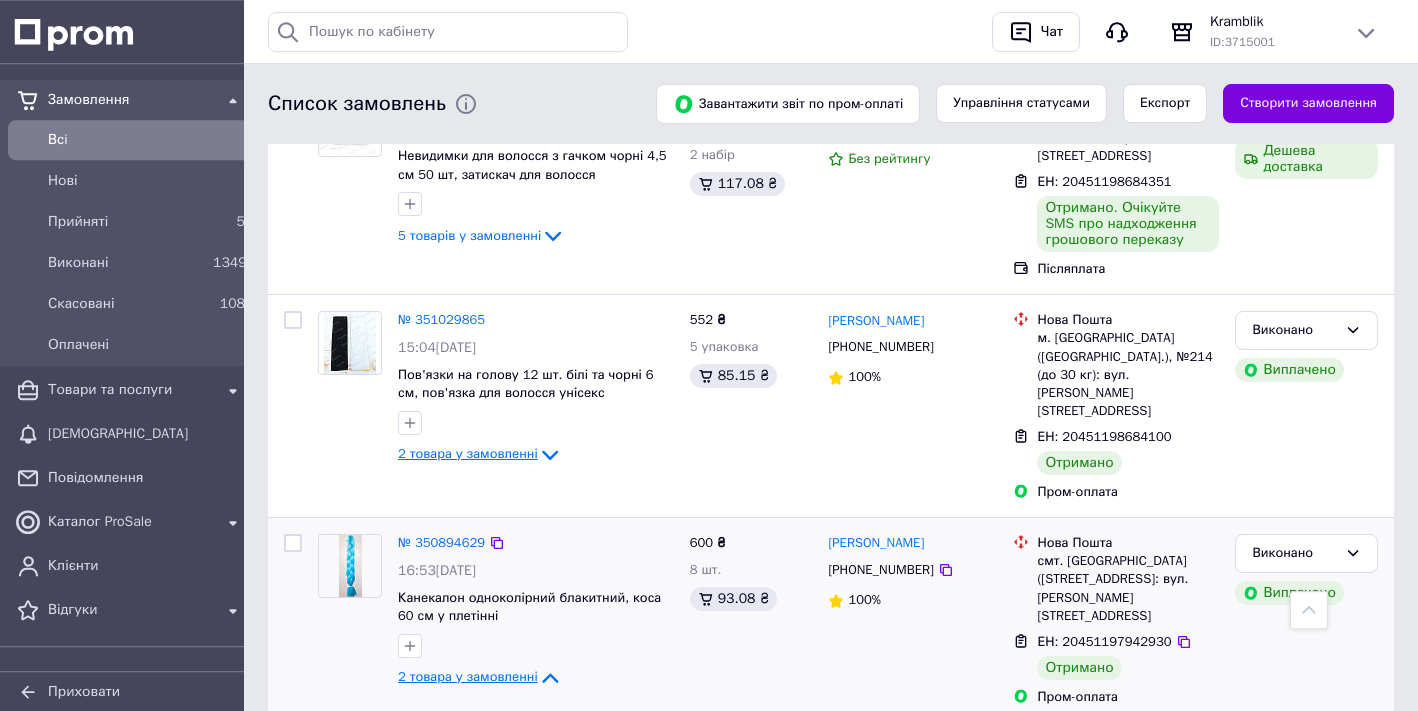 scroll, scrollTop: 3264, scrollLeft: 0, axis: vertical 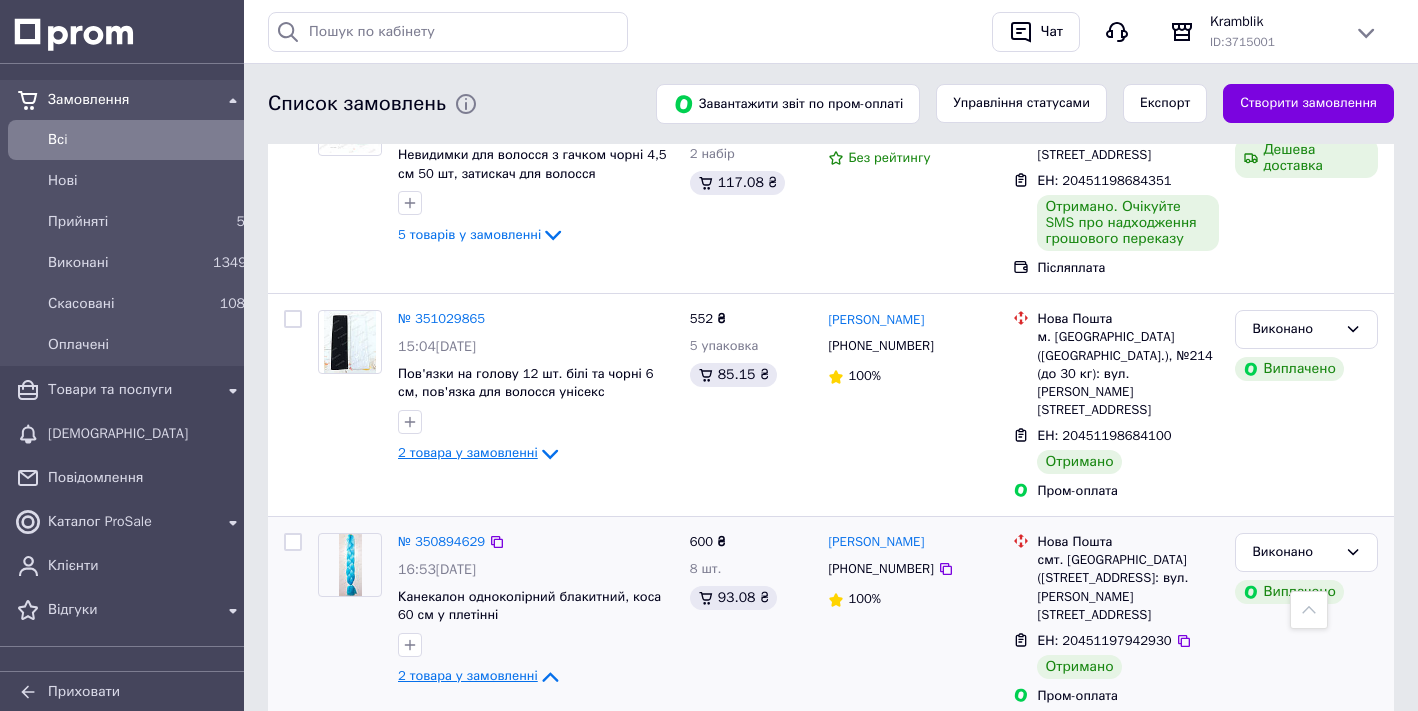 click 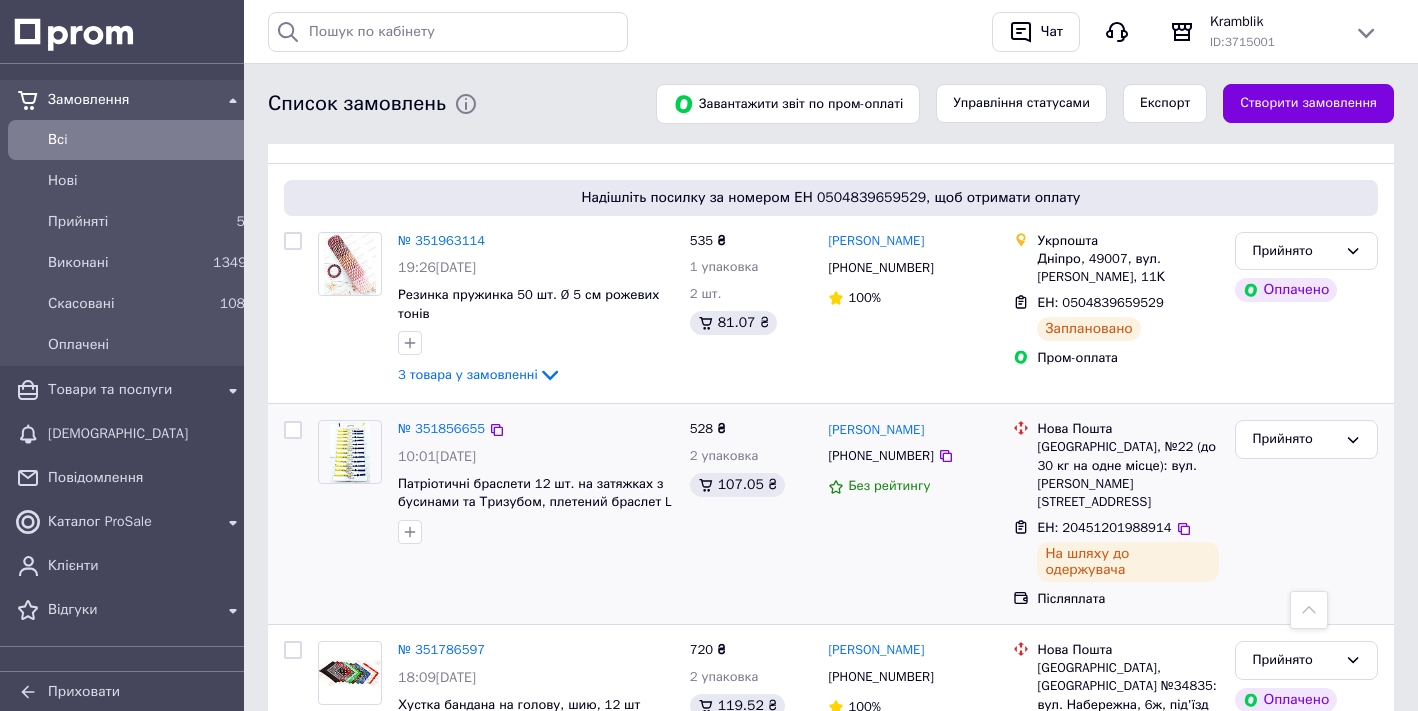 scroll, scrollTop: 0, scrollLeft: 0, axis: both 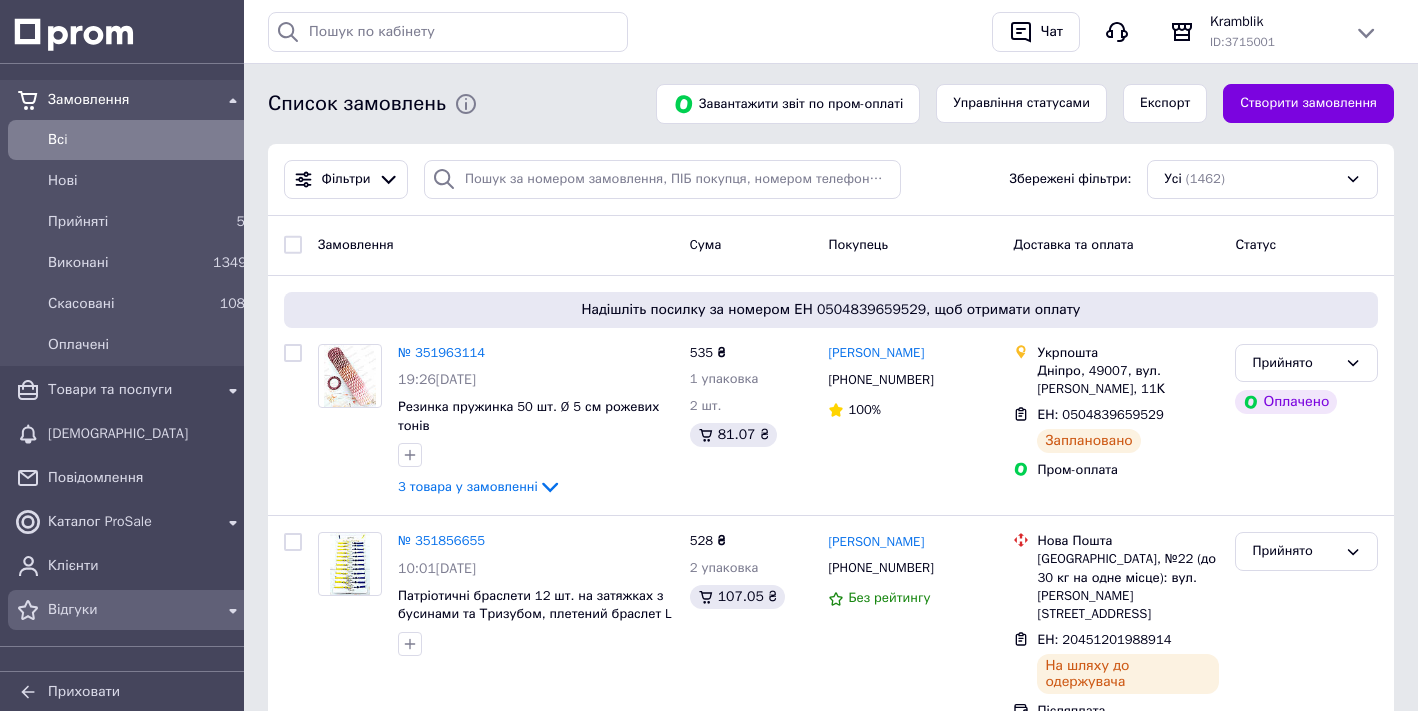 click on "Відгуки" at bounding box center [130, 610] 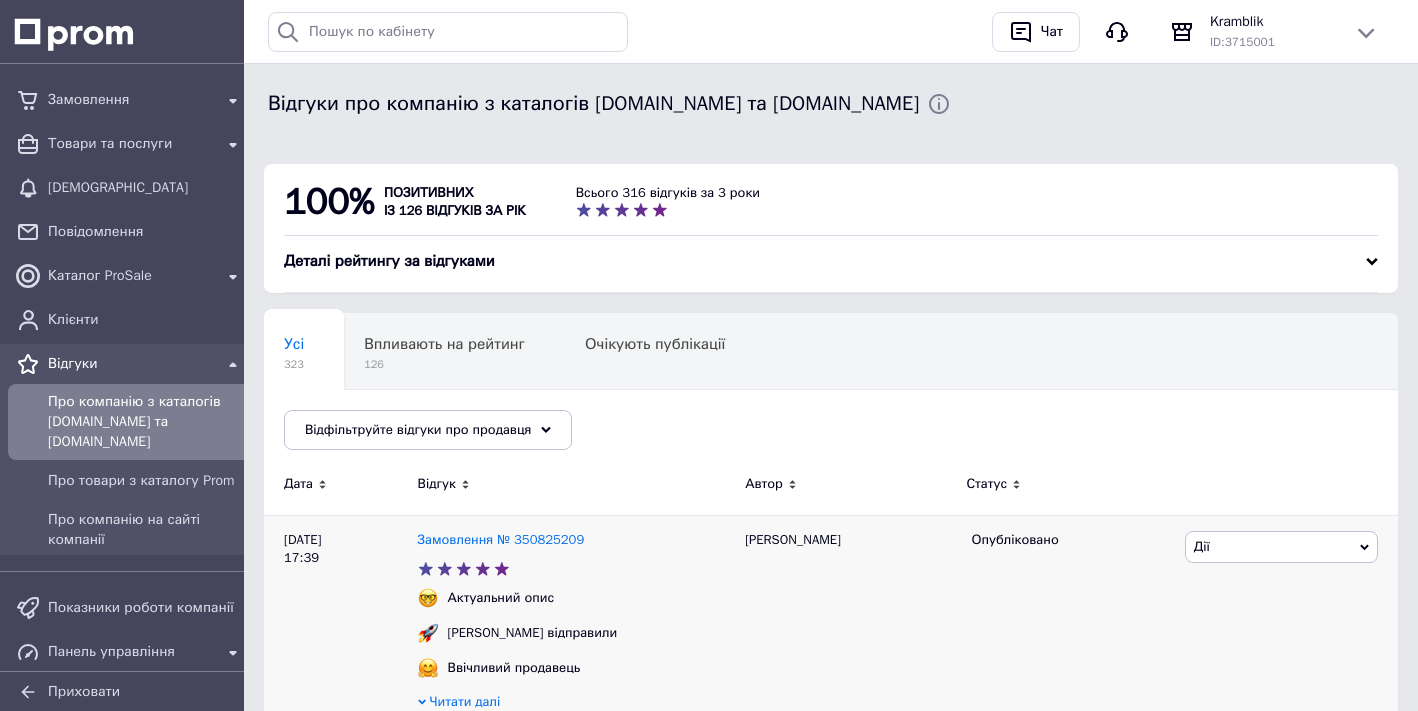 scroll, scrollTop: 204, scrollLeft: 0, axis: vertical 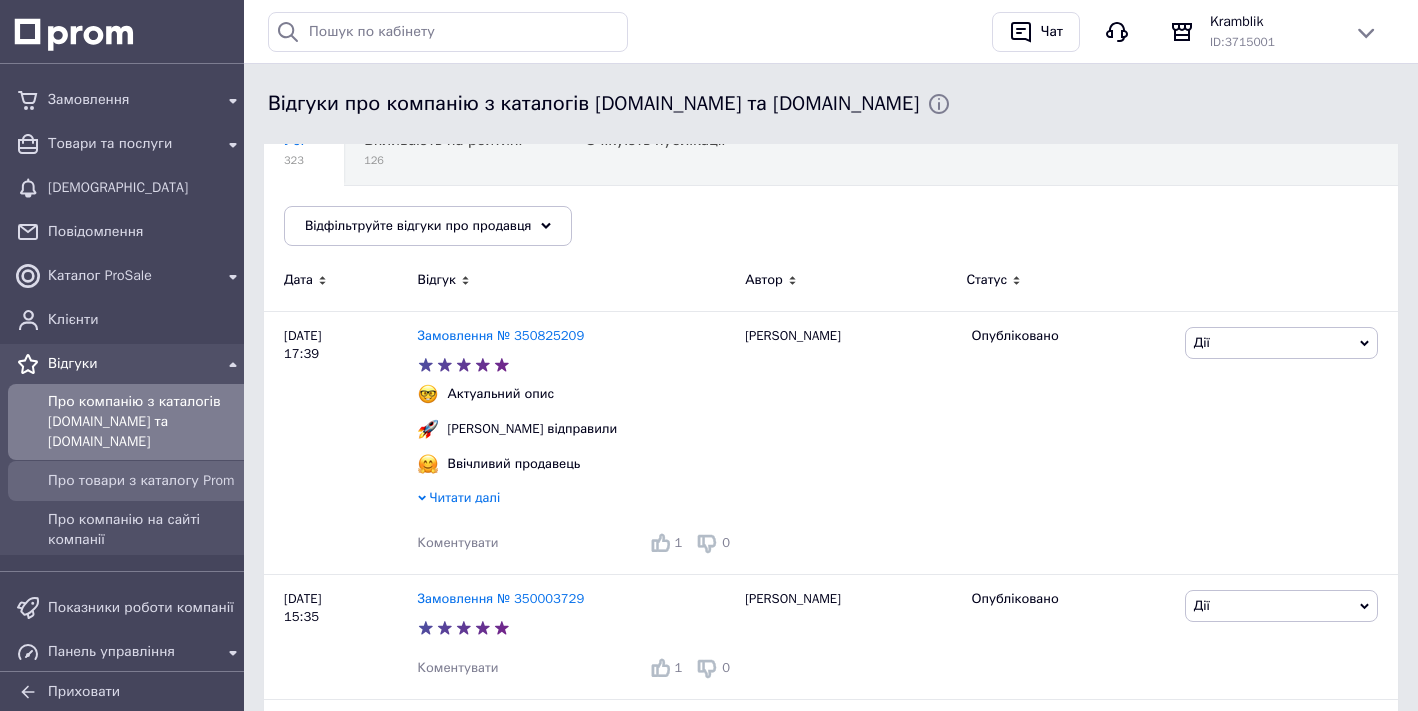 click on "Про товари з каталогу Prom" at bounding box center [146, 481] 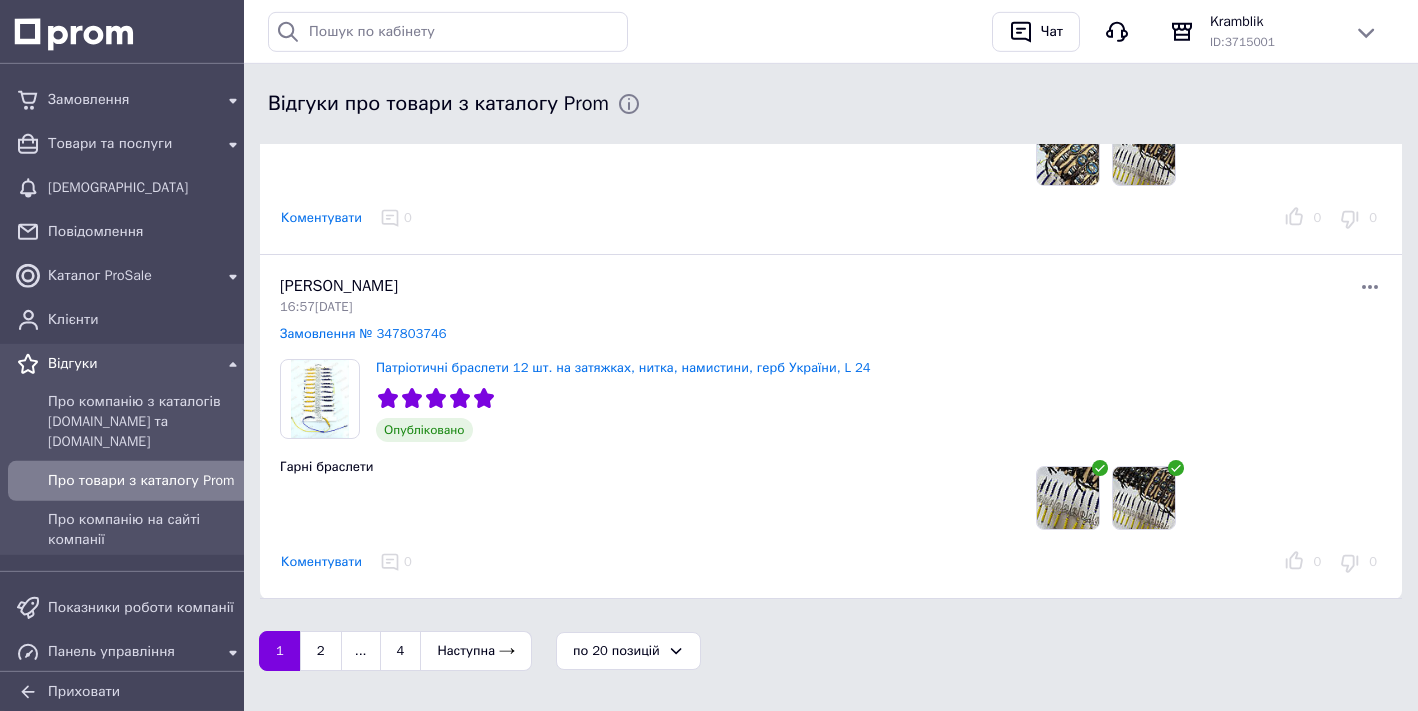 scroll, scrollTop: 5913, scrollLeft: 0, axis: vertical 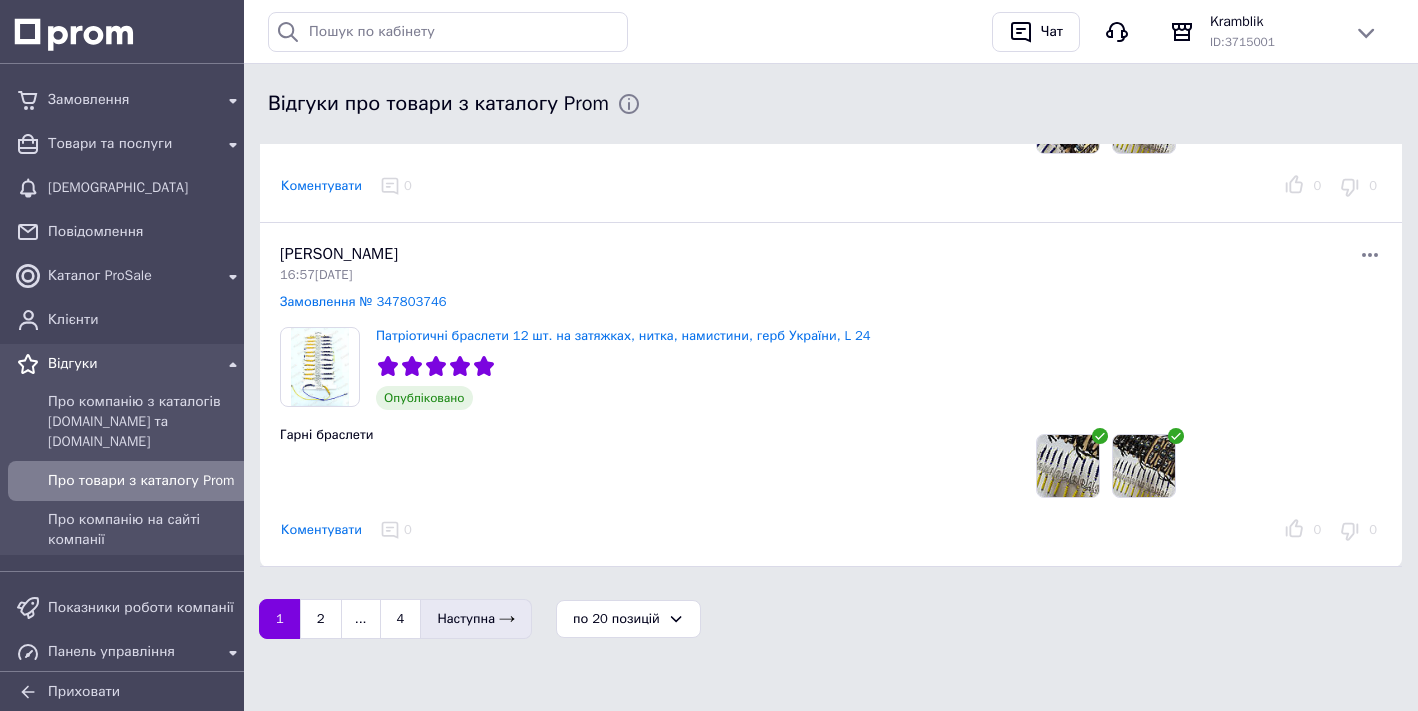 click on "Наступна" at bounding box center (476, 619) 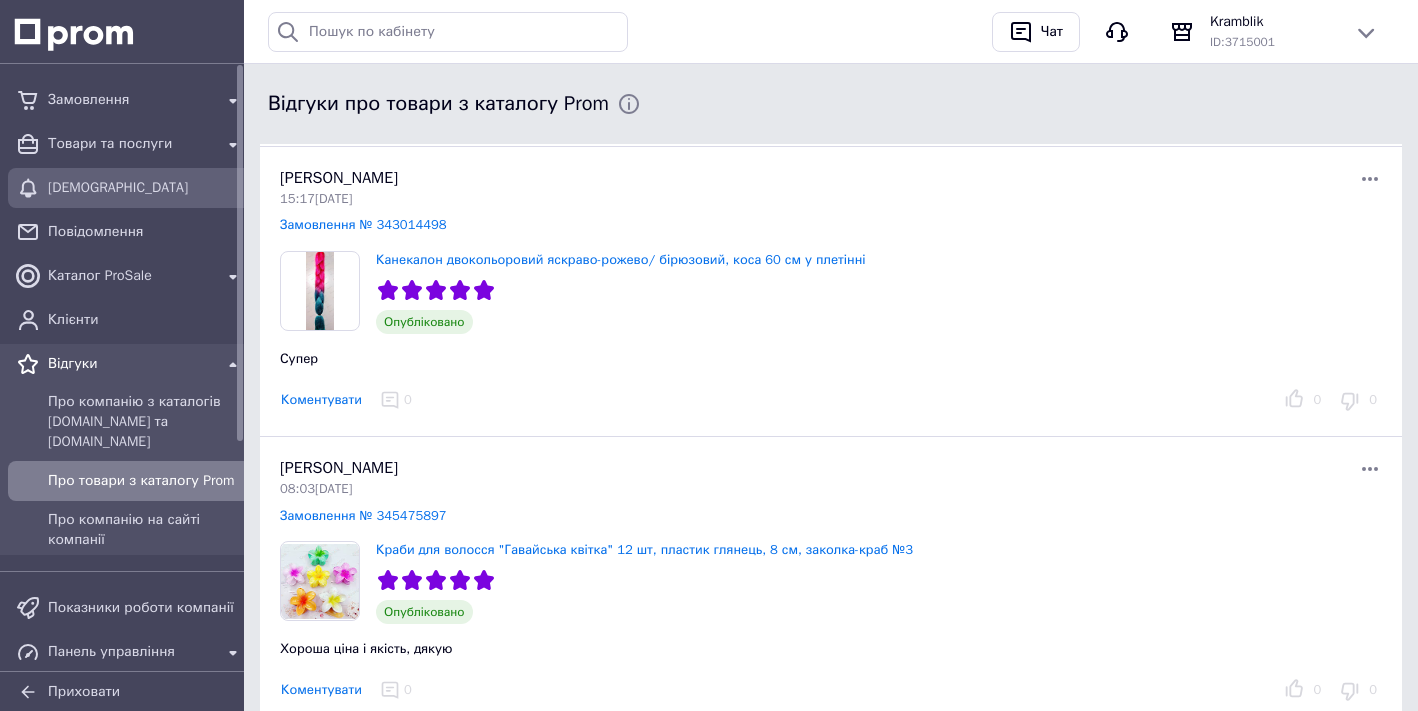 scroll, scrollTop: 0, scrollLeft: 0, axis: both 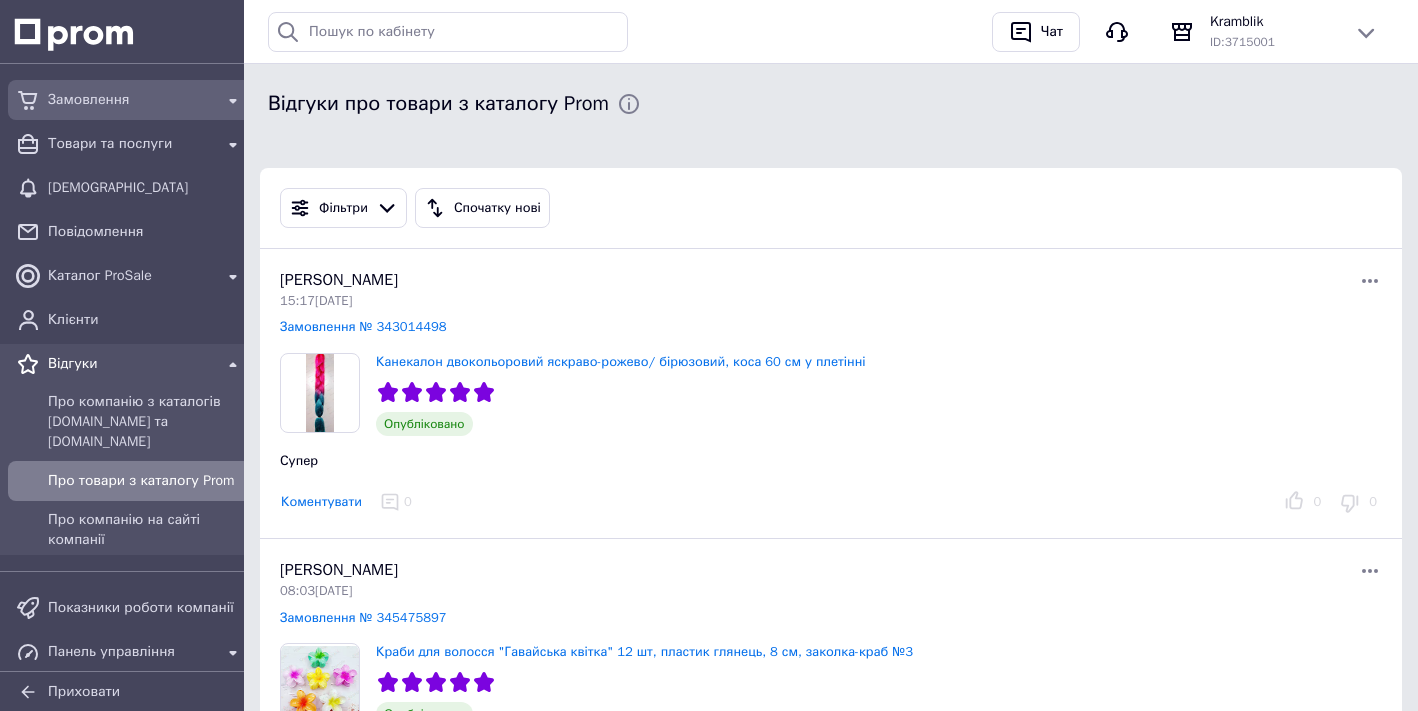 click on "Замовлення" at bounding box center [130, 100] 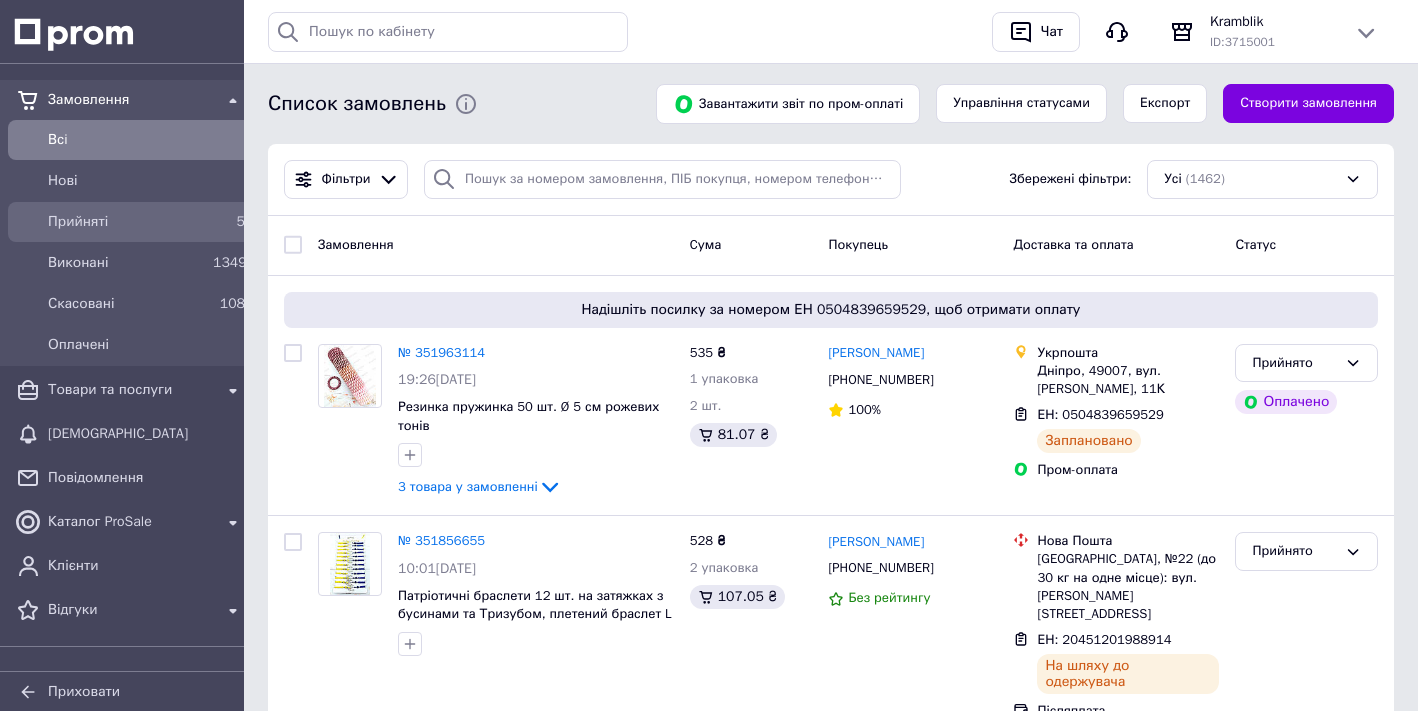 click on "Прийняті" at bounding box center [126, 222] 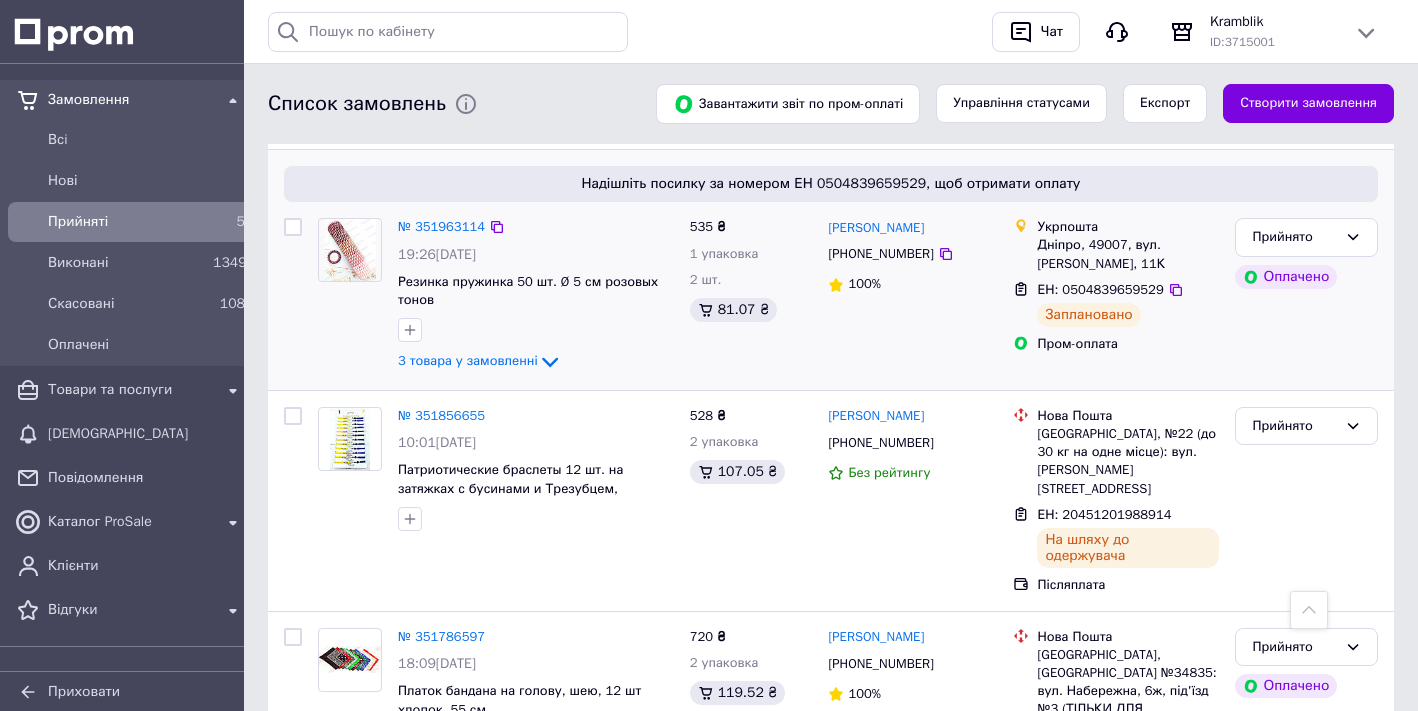 scroll, scrollTop: 0, scrollLeft: 0, axis: both 